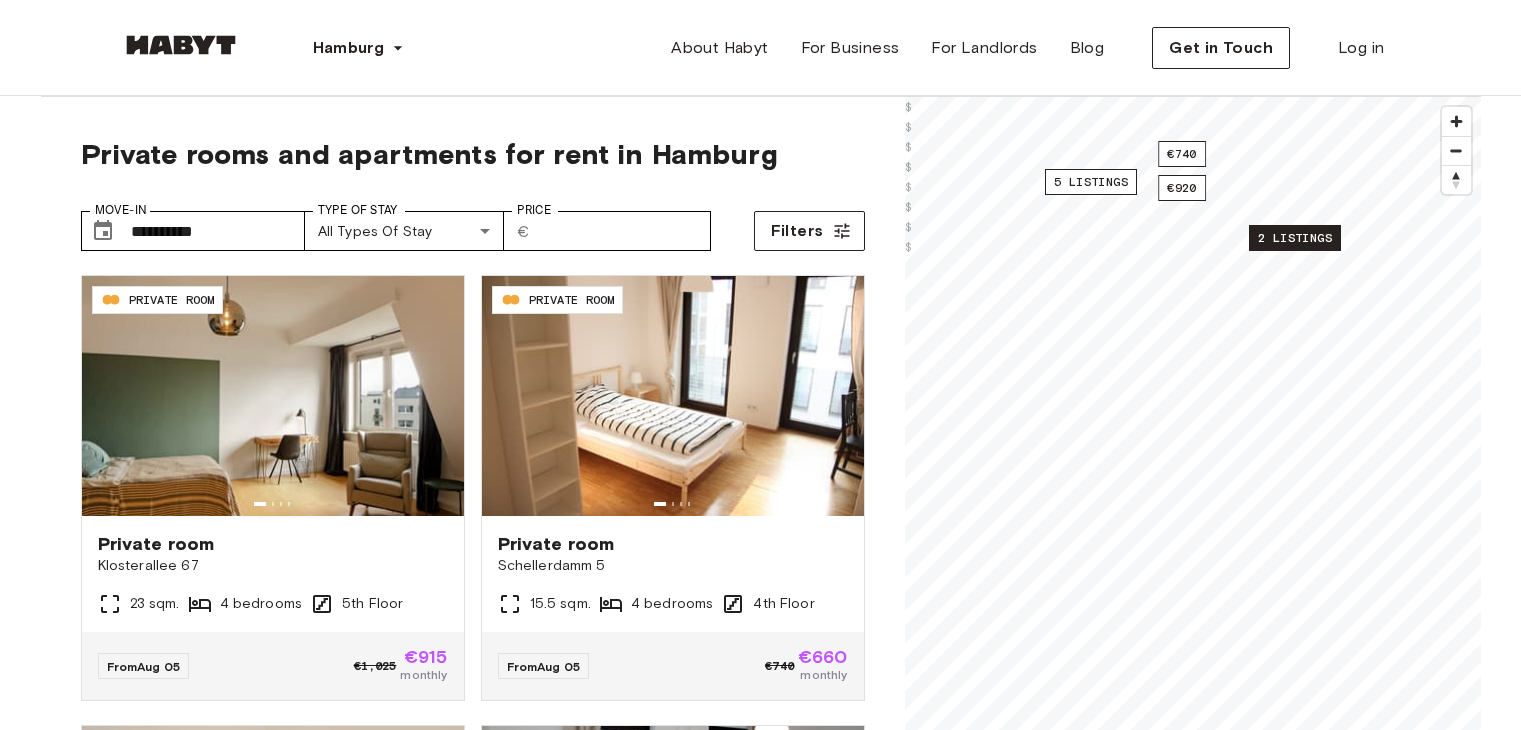 scroll, scrollTop: 0, scrollLeft: 0, axis: both 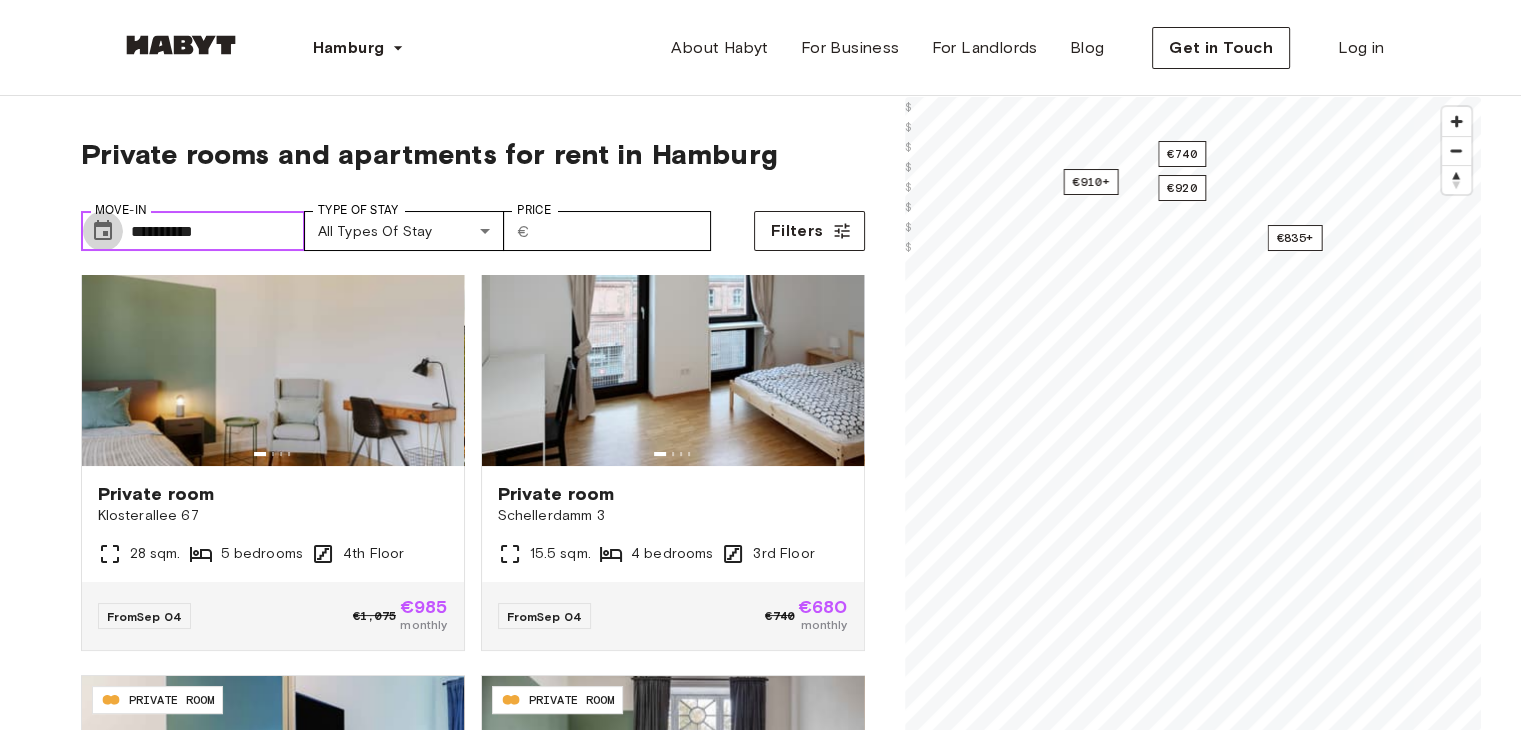 click 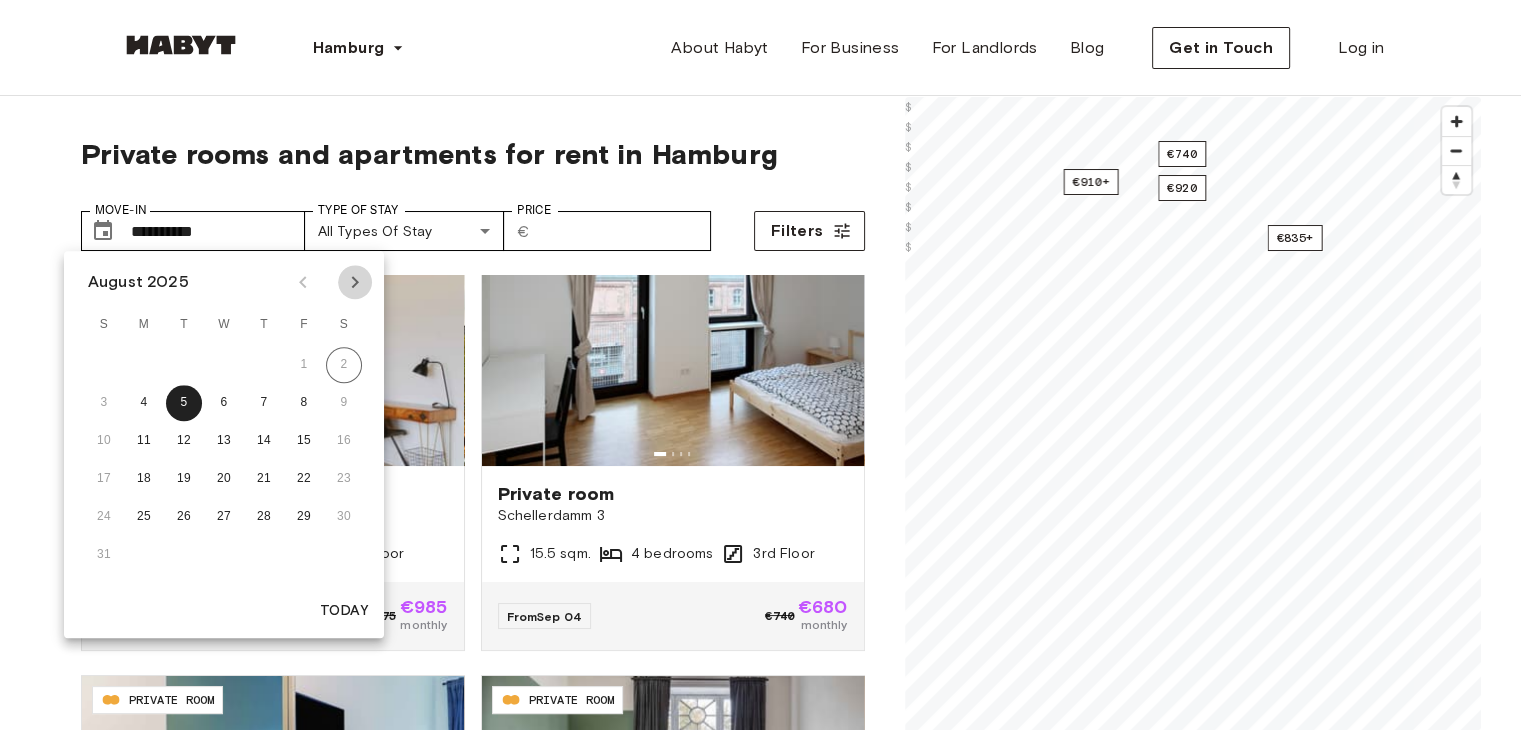 click 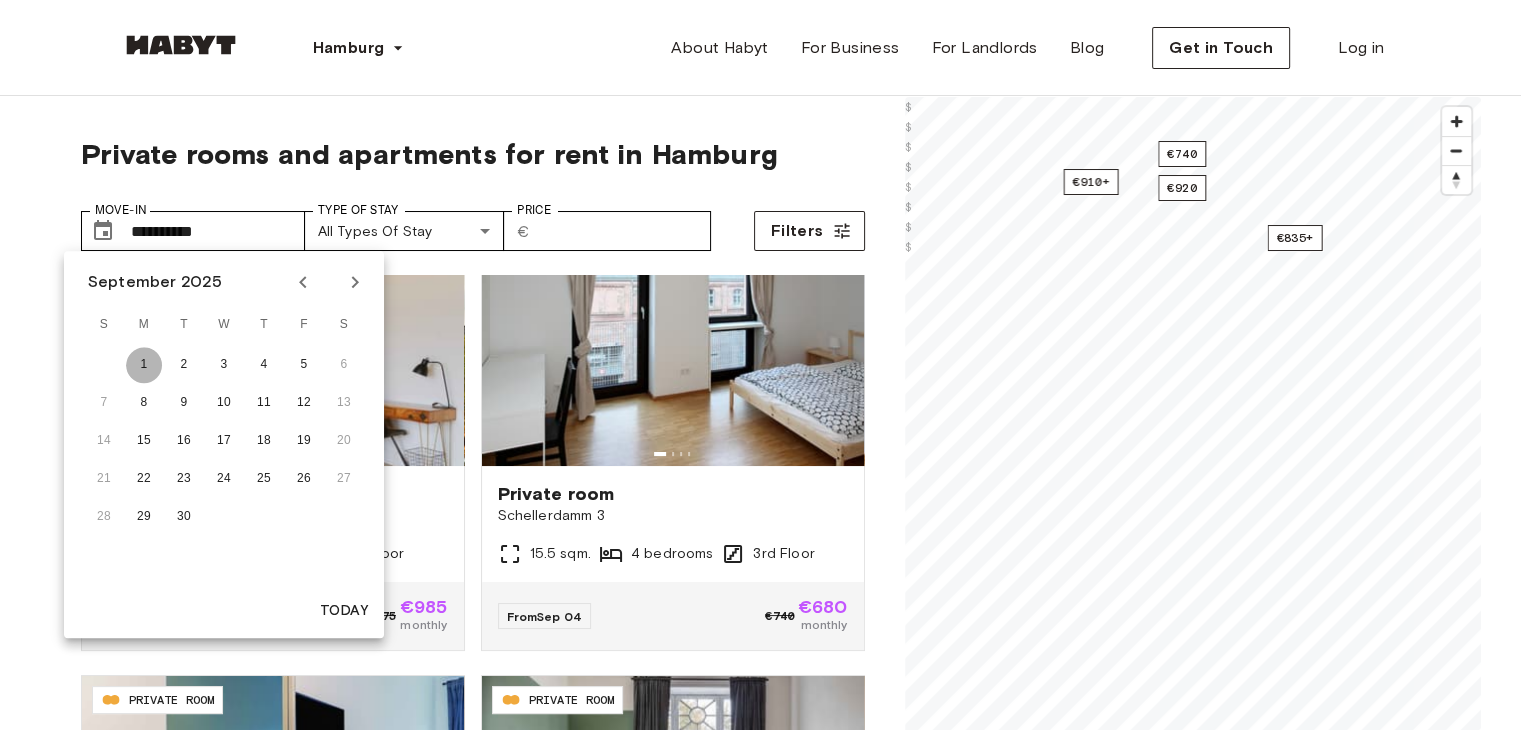 click on "1" at bounding box center (144, 365) 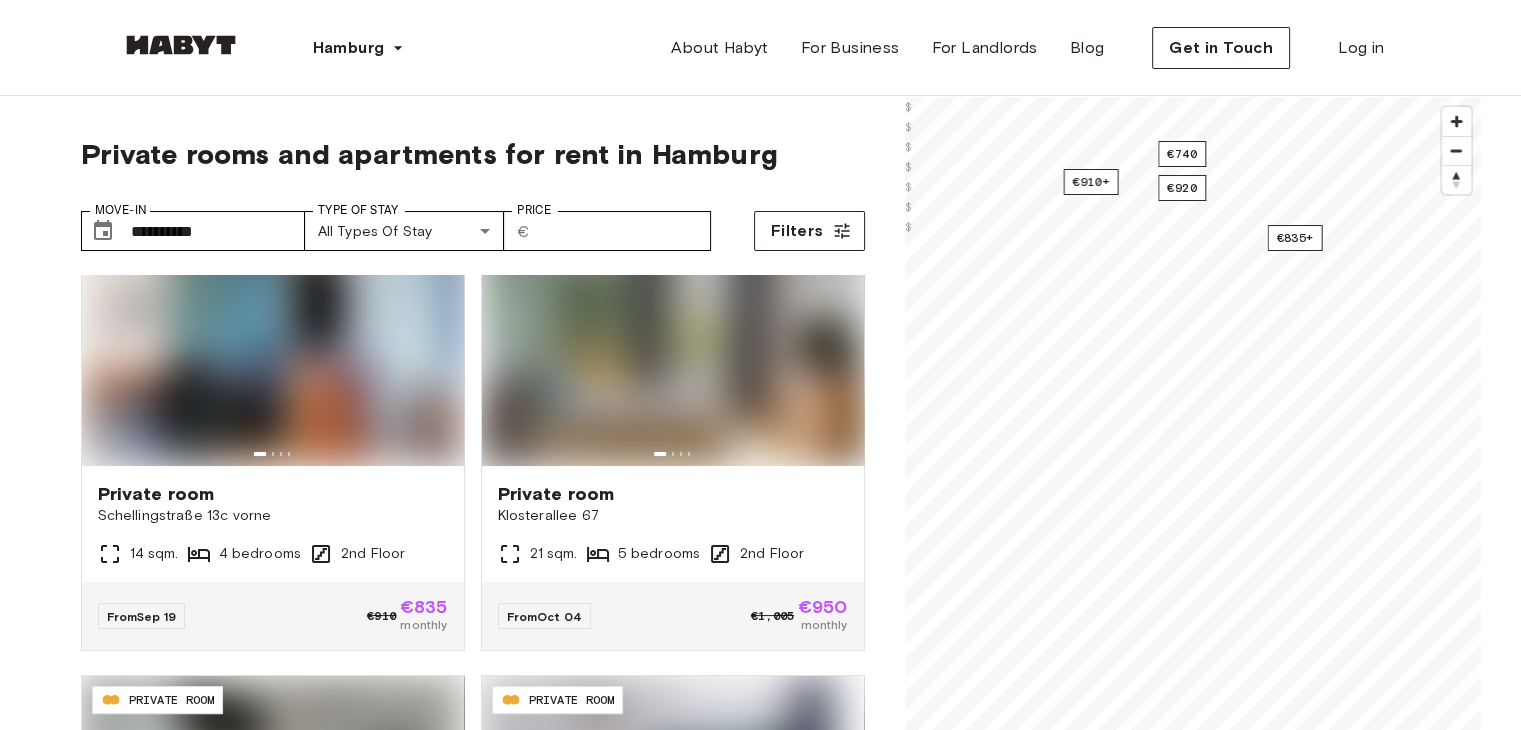 type on "**********" 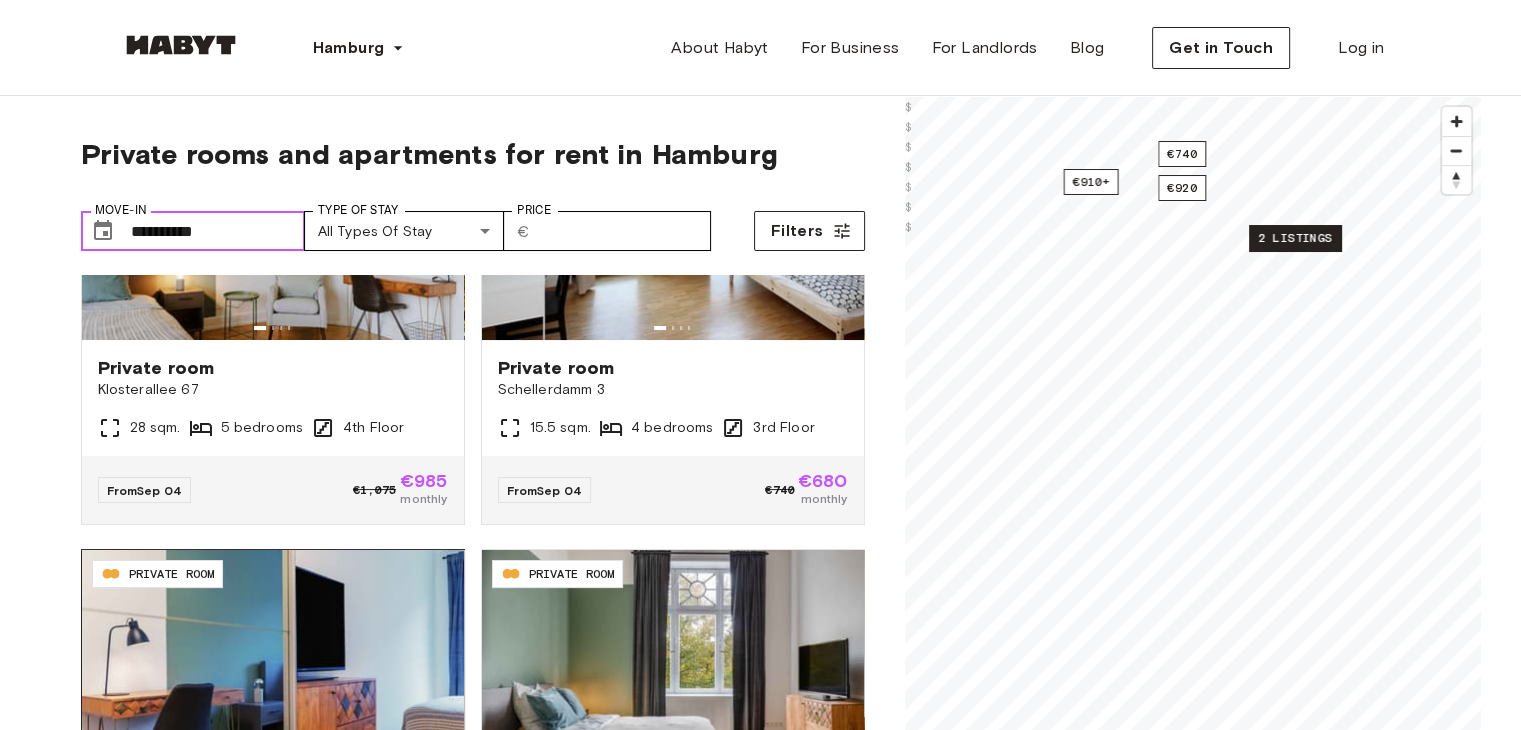 scroll, scrollTop: 0, scrollLeft: 0, axis: both 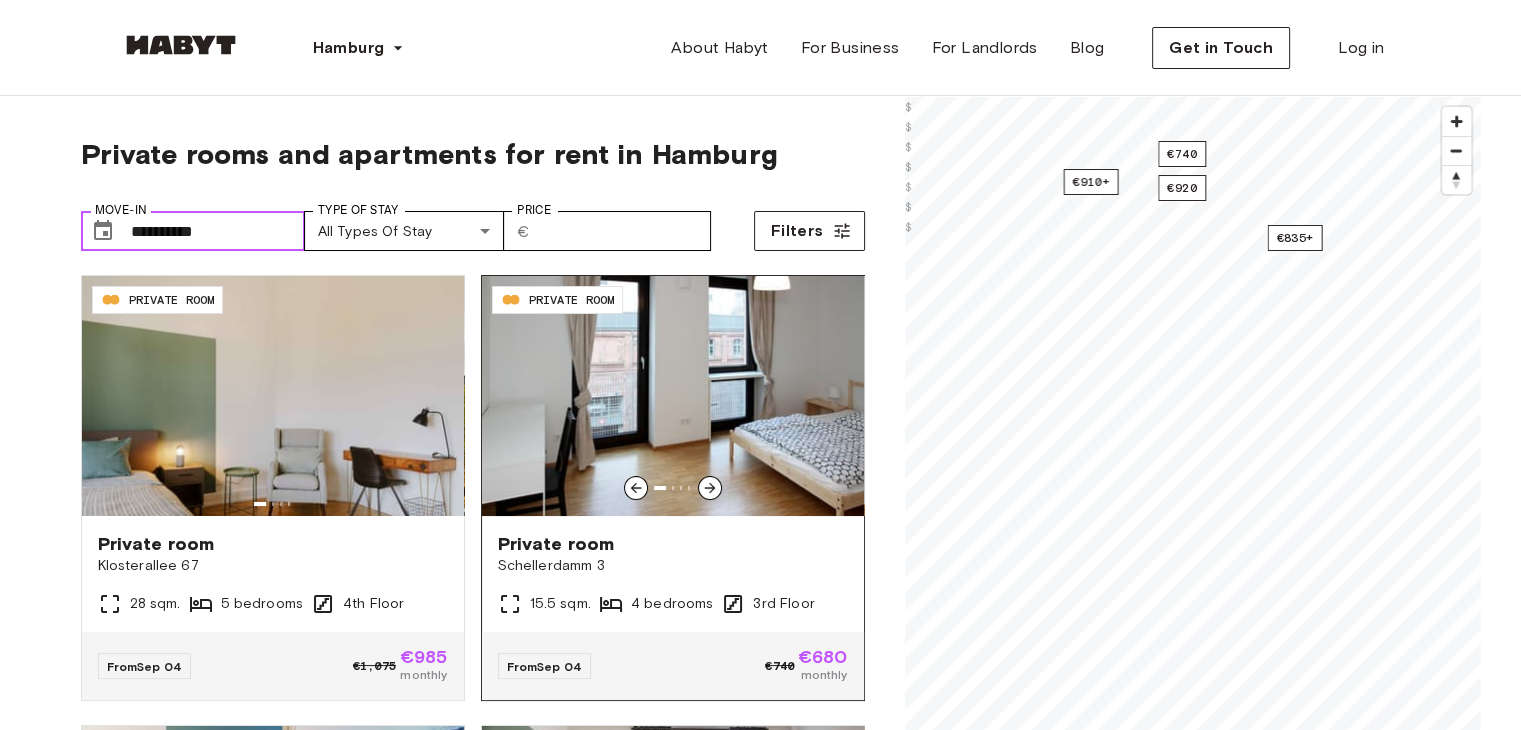 click at bounding box center [673, 396] 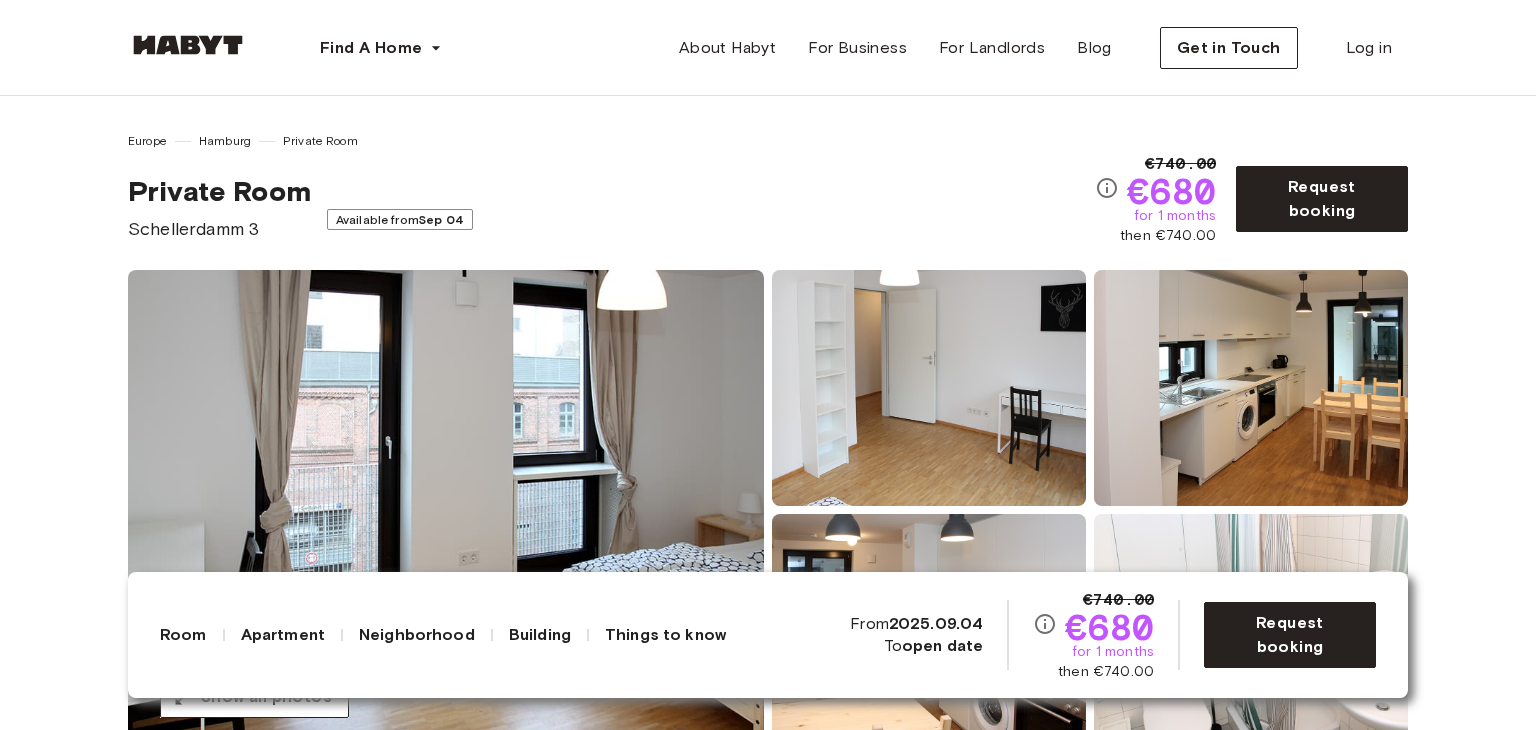 scroll, scrollTop: 0, scrollLeft: 0, axis: both 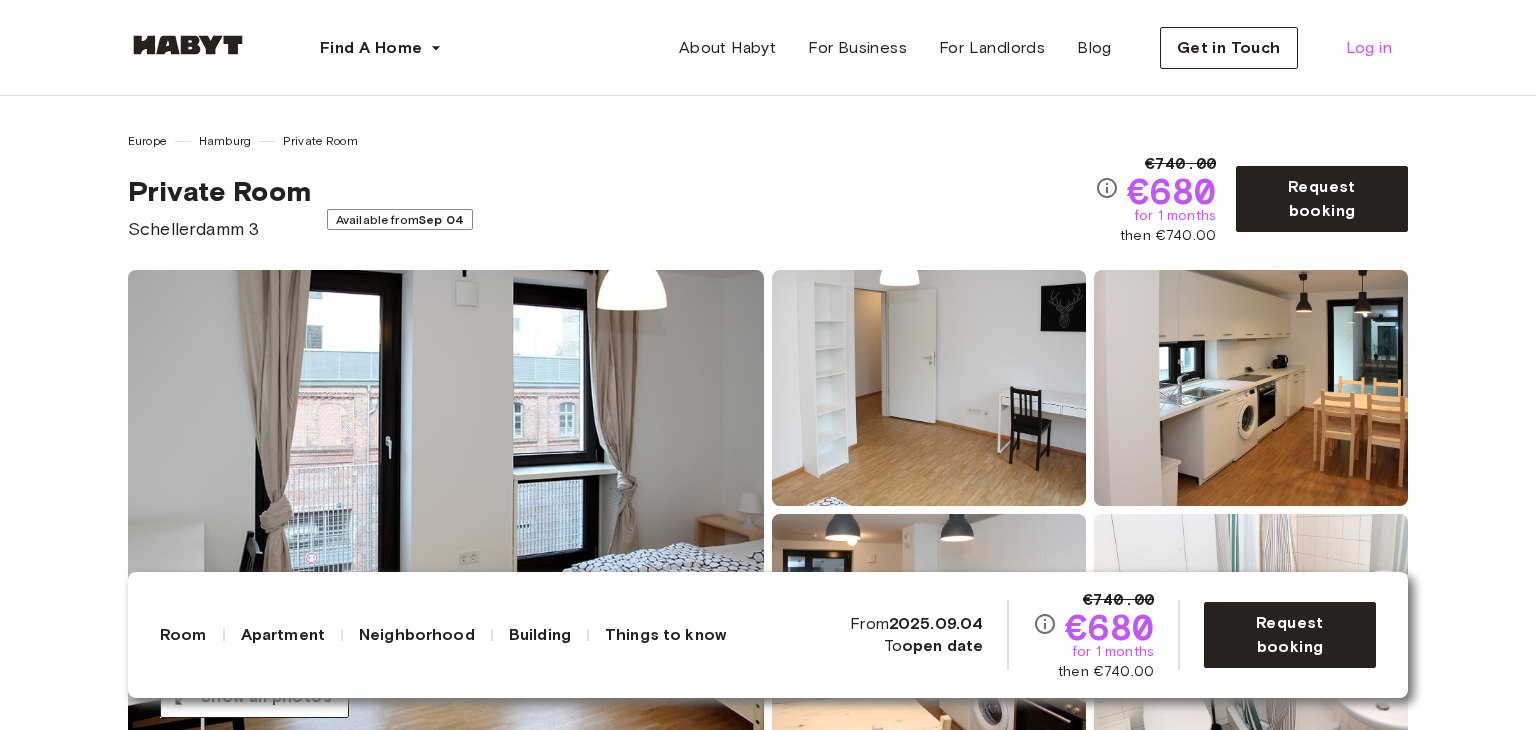 click on "Find A Home Europe Amsterdam Berlin Frankfurt Hamburg Lisbon Madrid Milan Modena Paris Turin Munich Rotterdam Stuttgart Dusseldorf Cologne Zurich The Hague Graz Brussels Leipzig Asia Hong Kong Singapore Seoul Phuket Tokyo About Habyt For Business For Landlords Blog Get in Touch Log in" at bounding box center (768, 48) 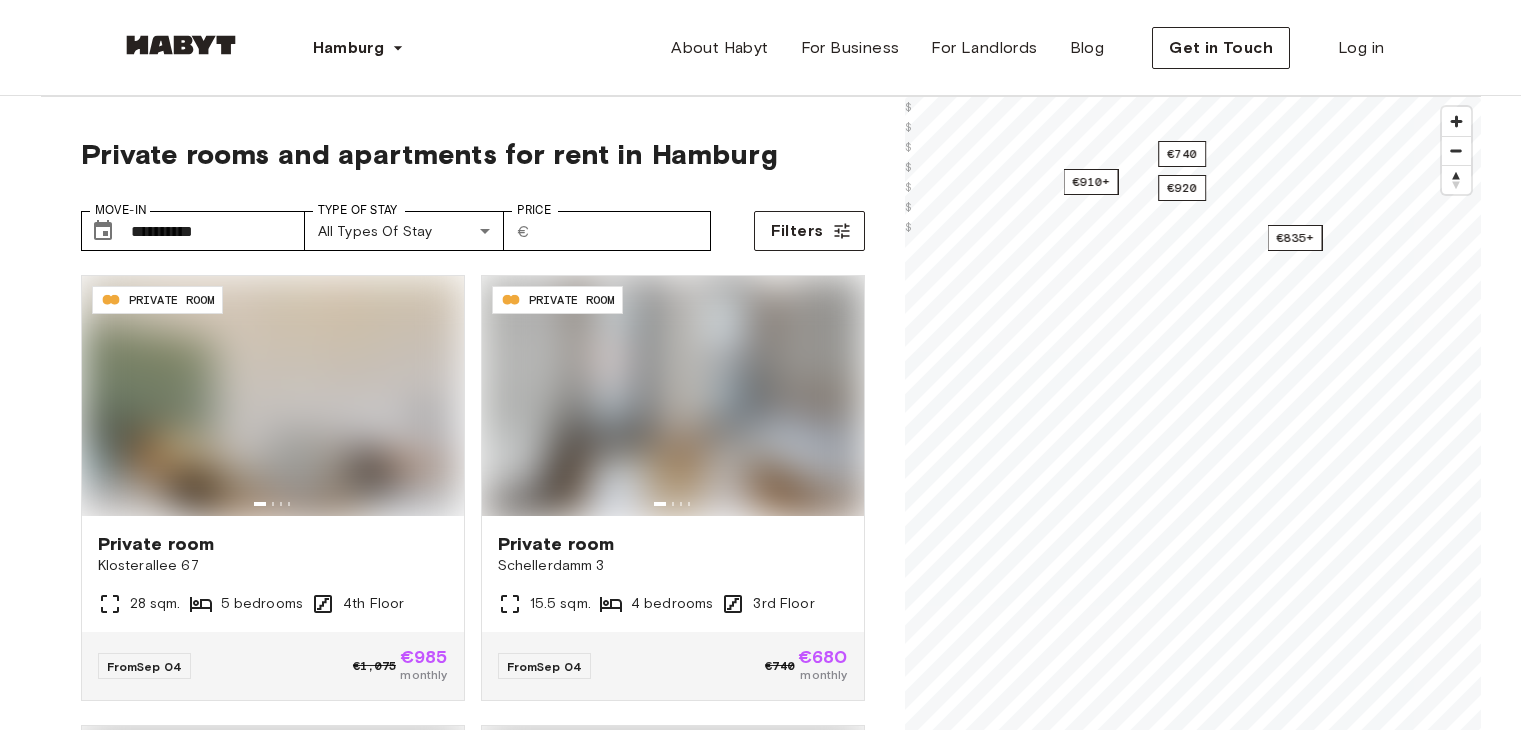 scroll, scrollTop: 0, scrollLeft: 0, axis: both 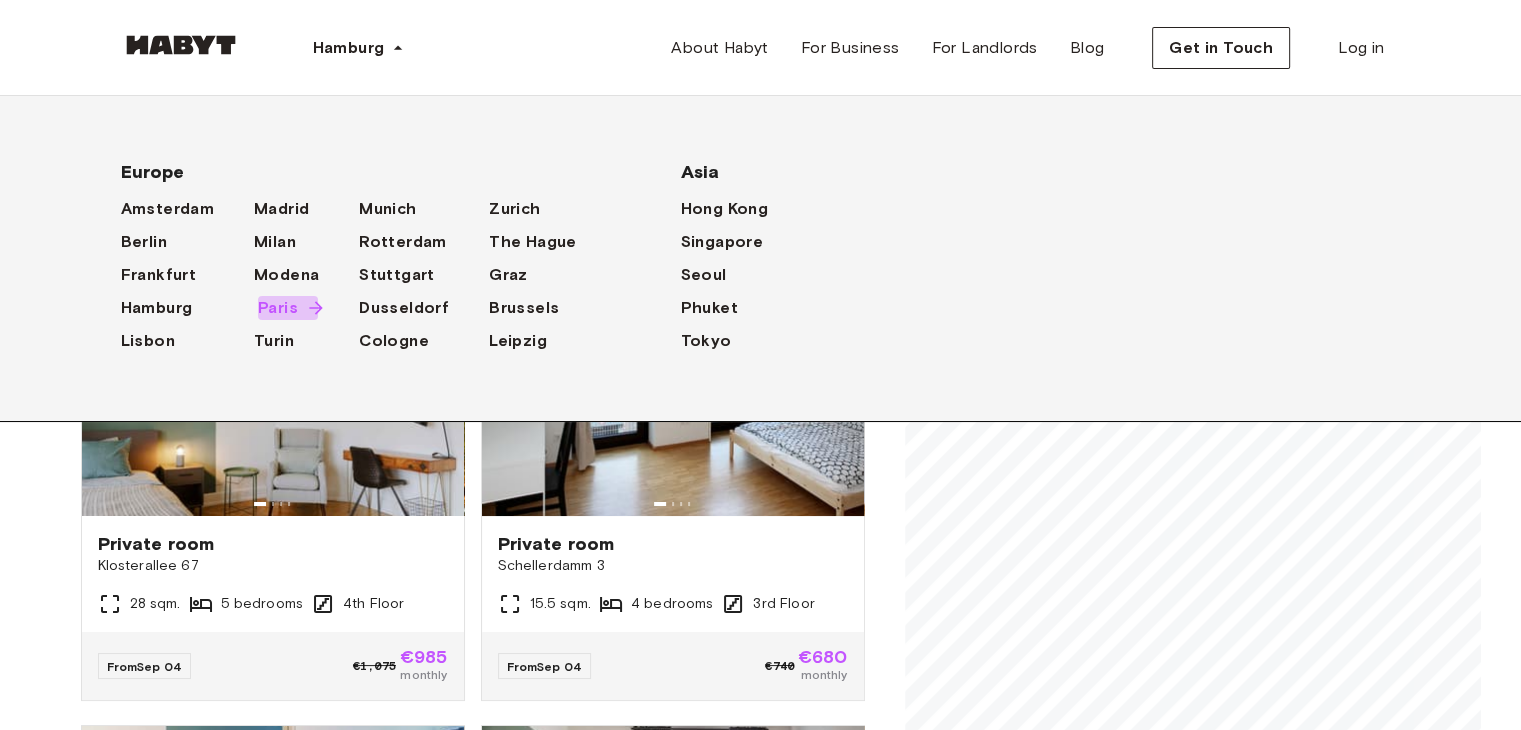 click on "Paris" at bounding box center (278, 308) 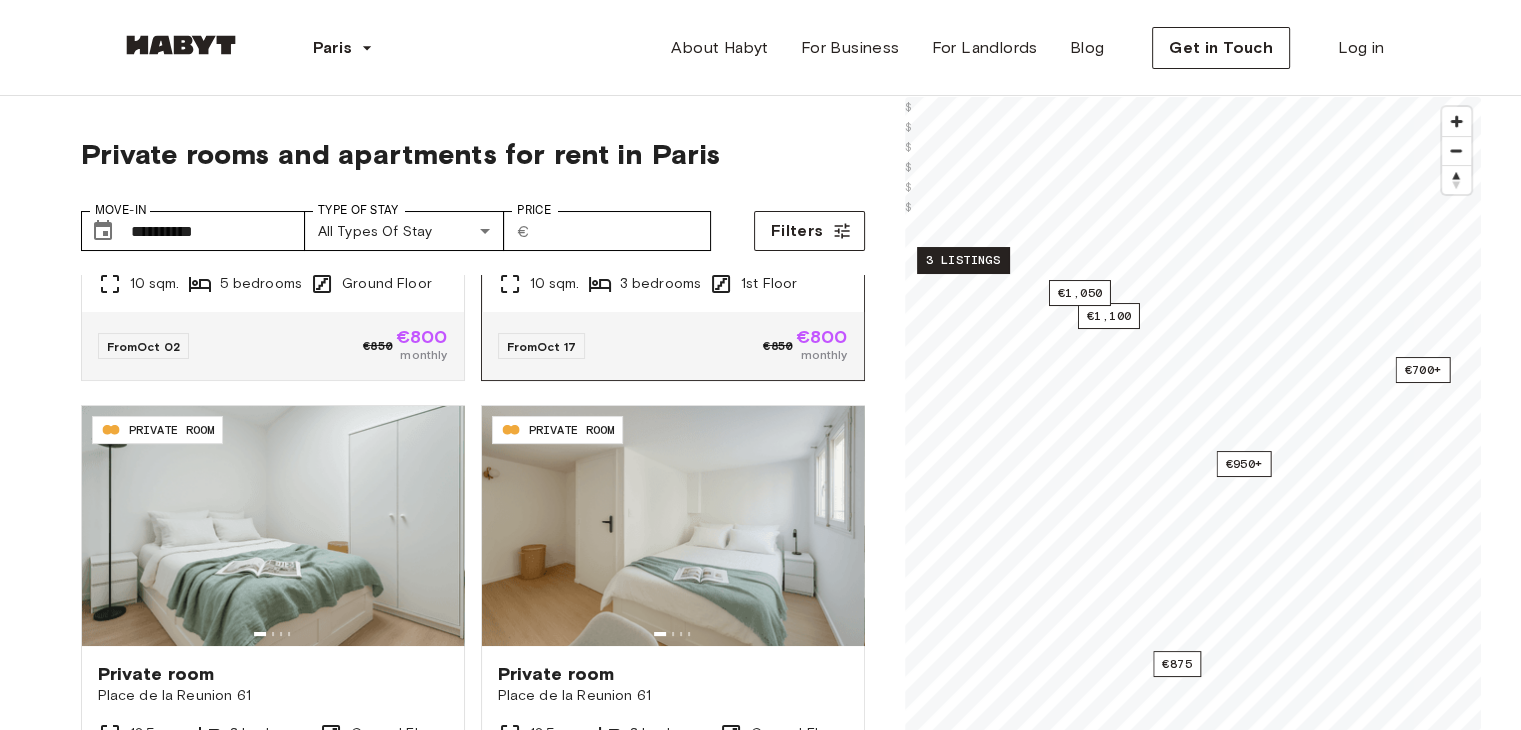 scroll, scrollTop: 600, scrollLeft: 0, axis: vertical 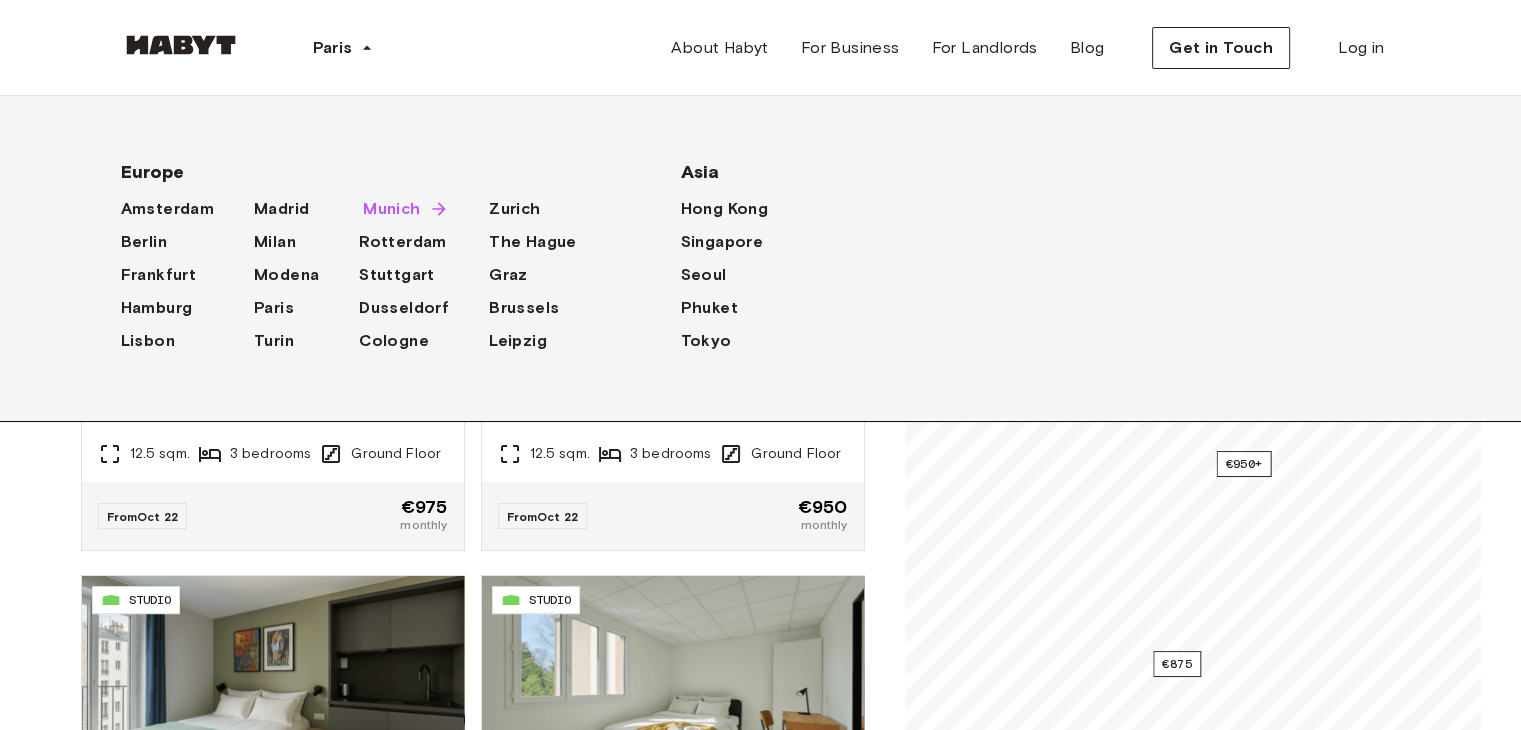 click on "Munich" at bounding box center (391, 209) 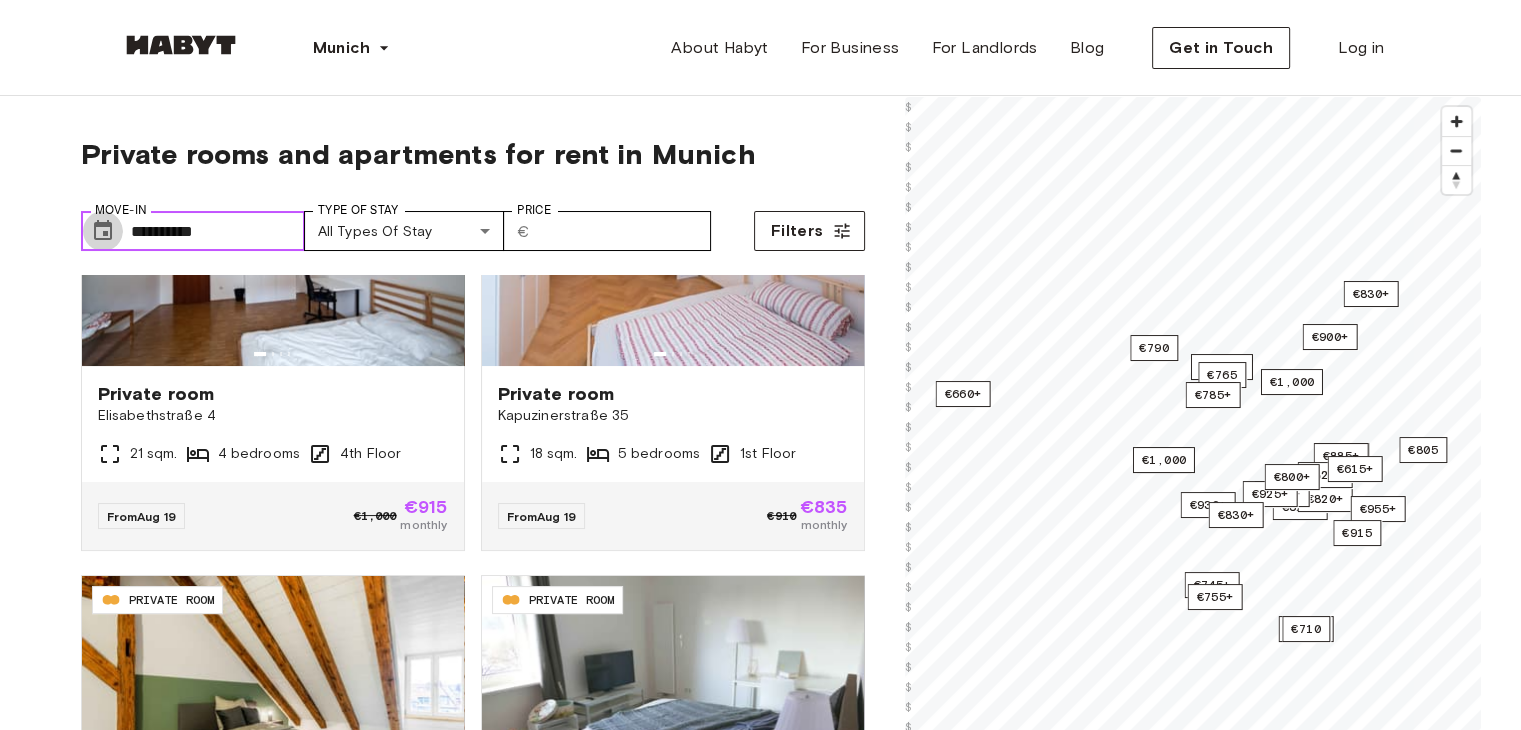 click 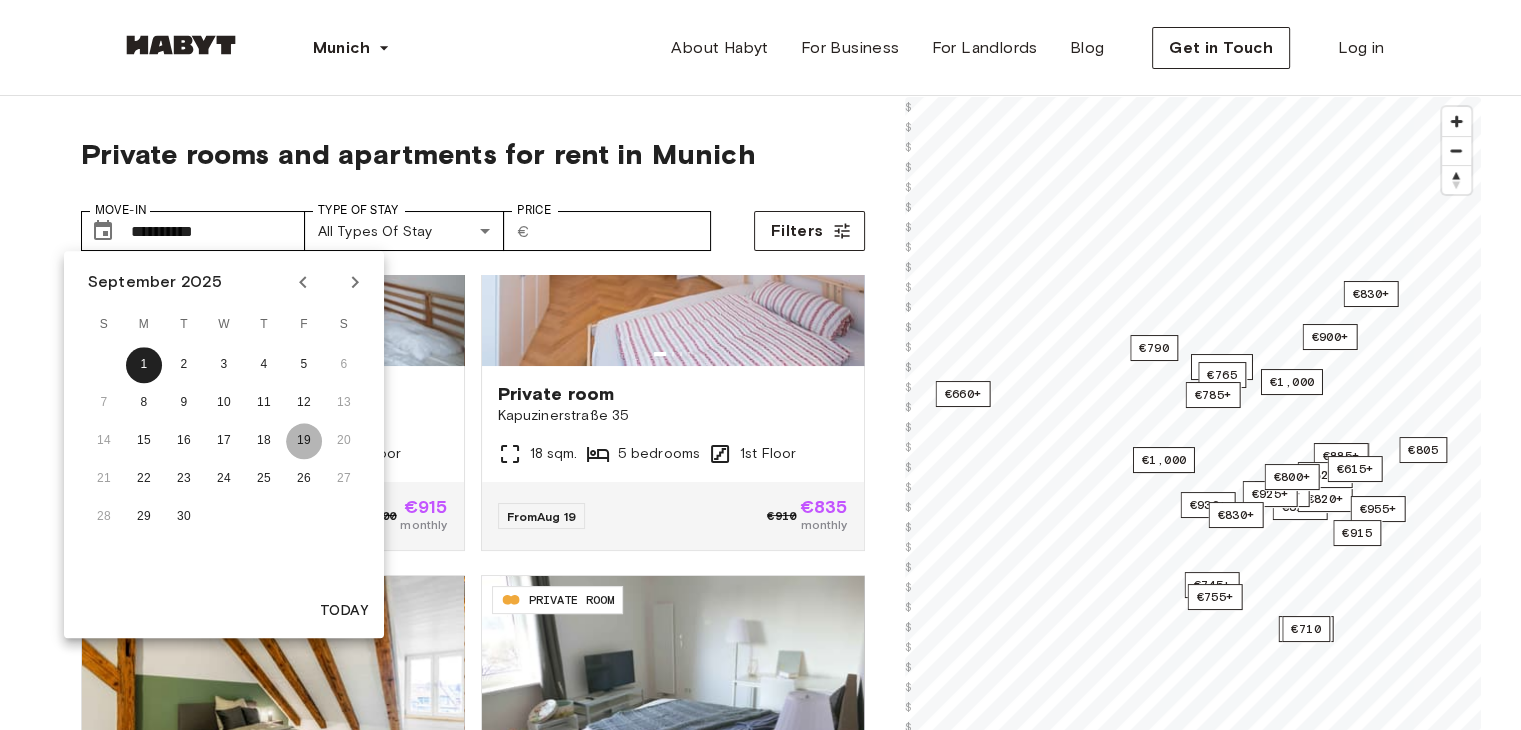 click on "19" at bounding box center (304, 441) 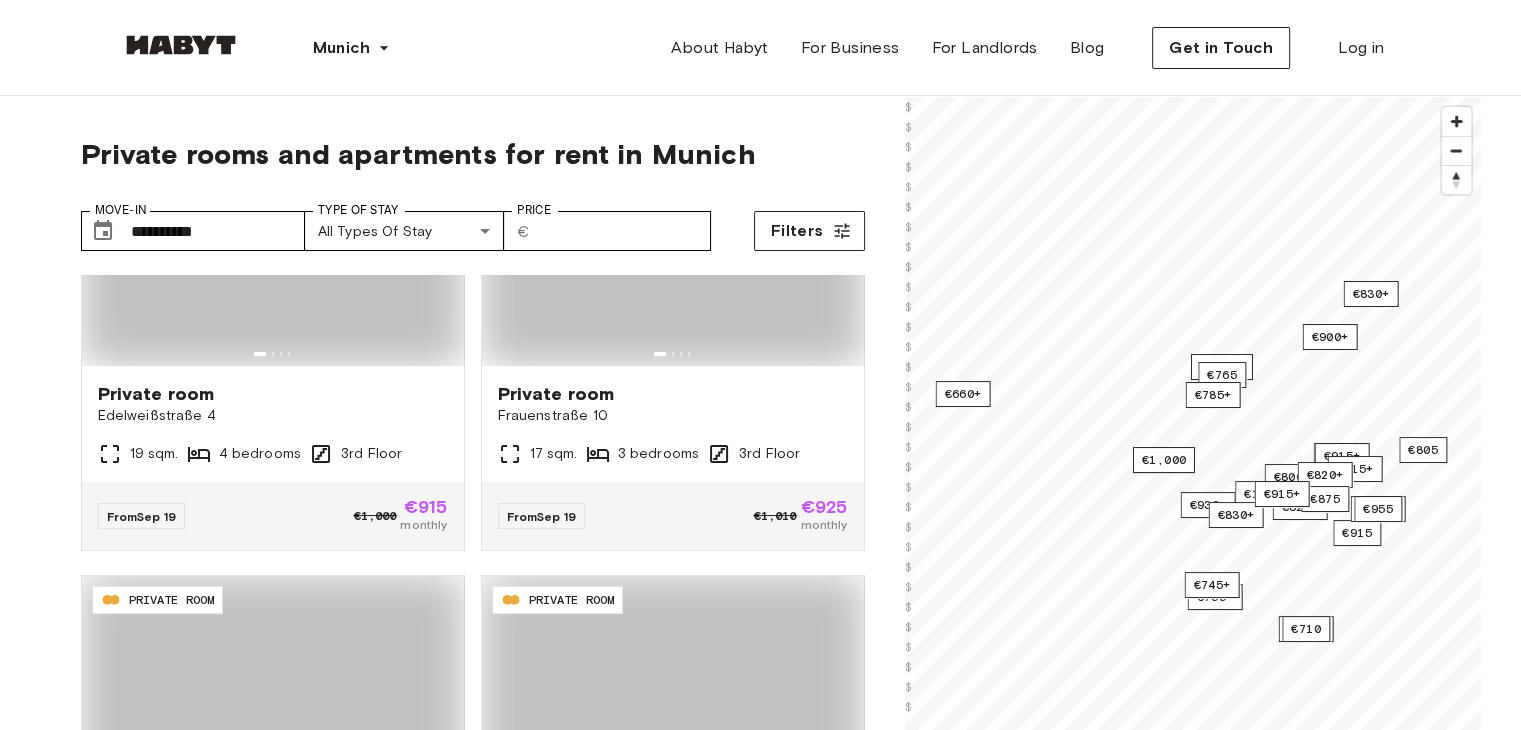 type on "**********" 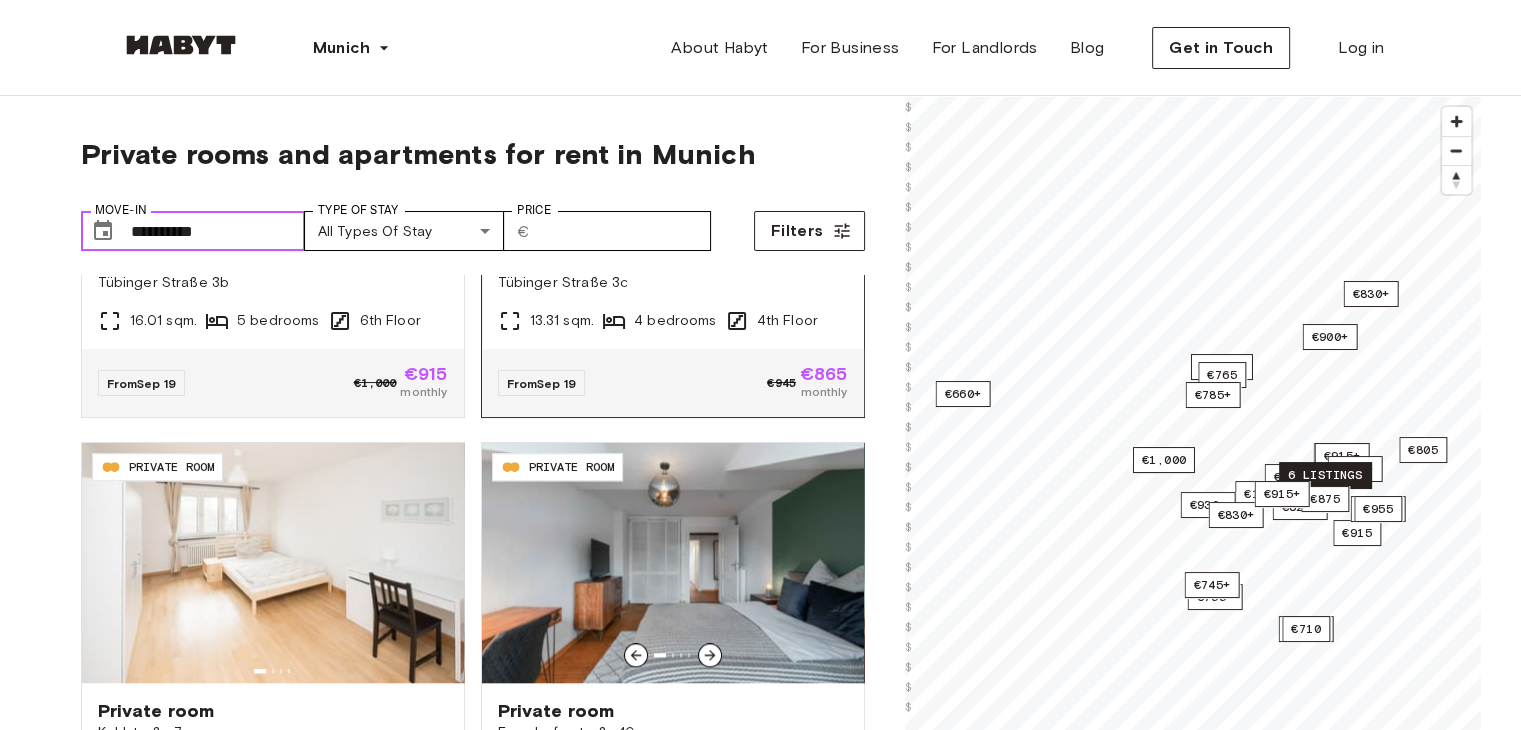 scroll, scrollTop: 1800, scrollLeft: 0, axis: vertical 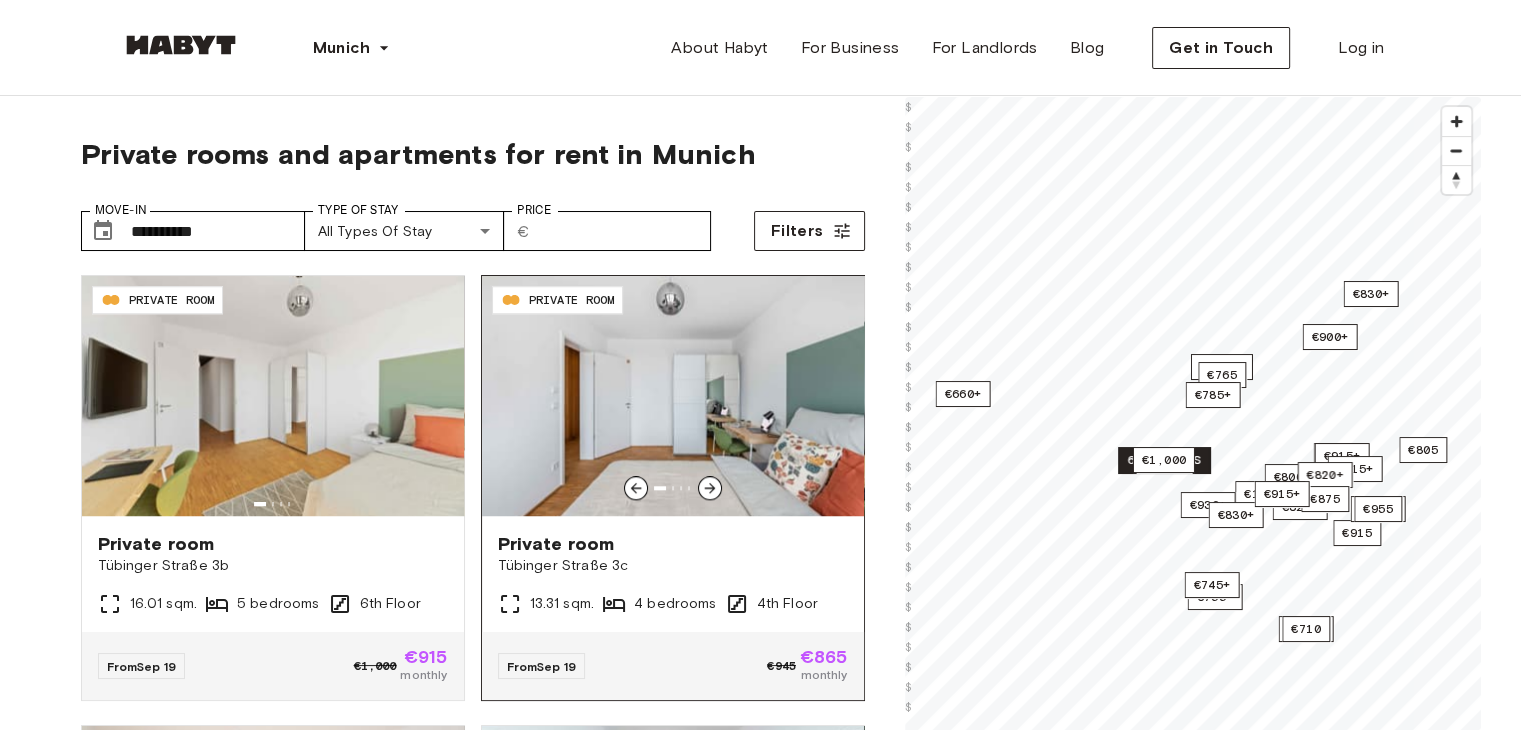 click on "Tübinger Straße 3c" at bounding box center [673, 566] 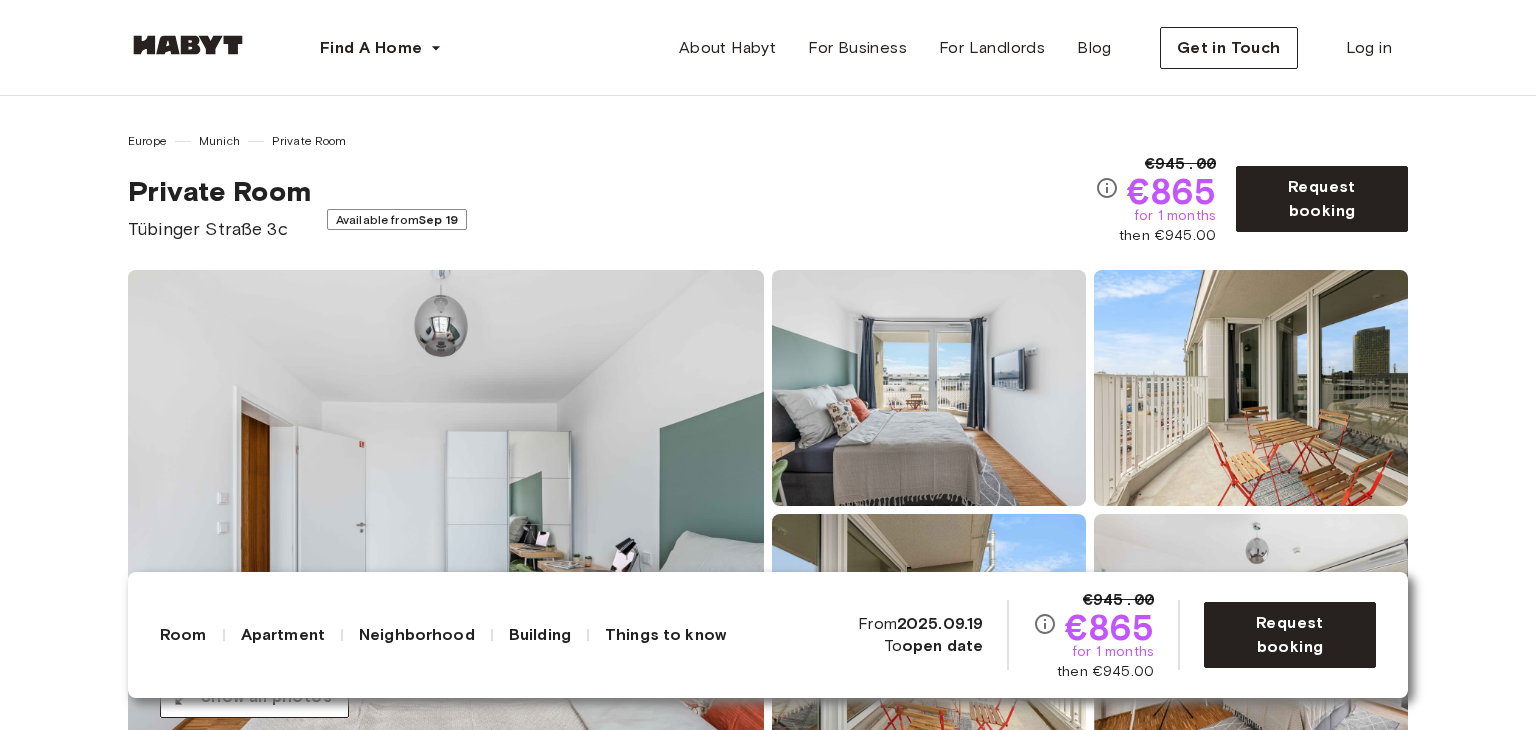 scroll, scrollTop: 0, scrollLeft: 0, axis: both 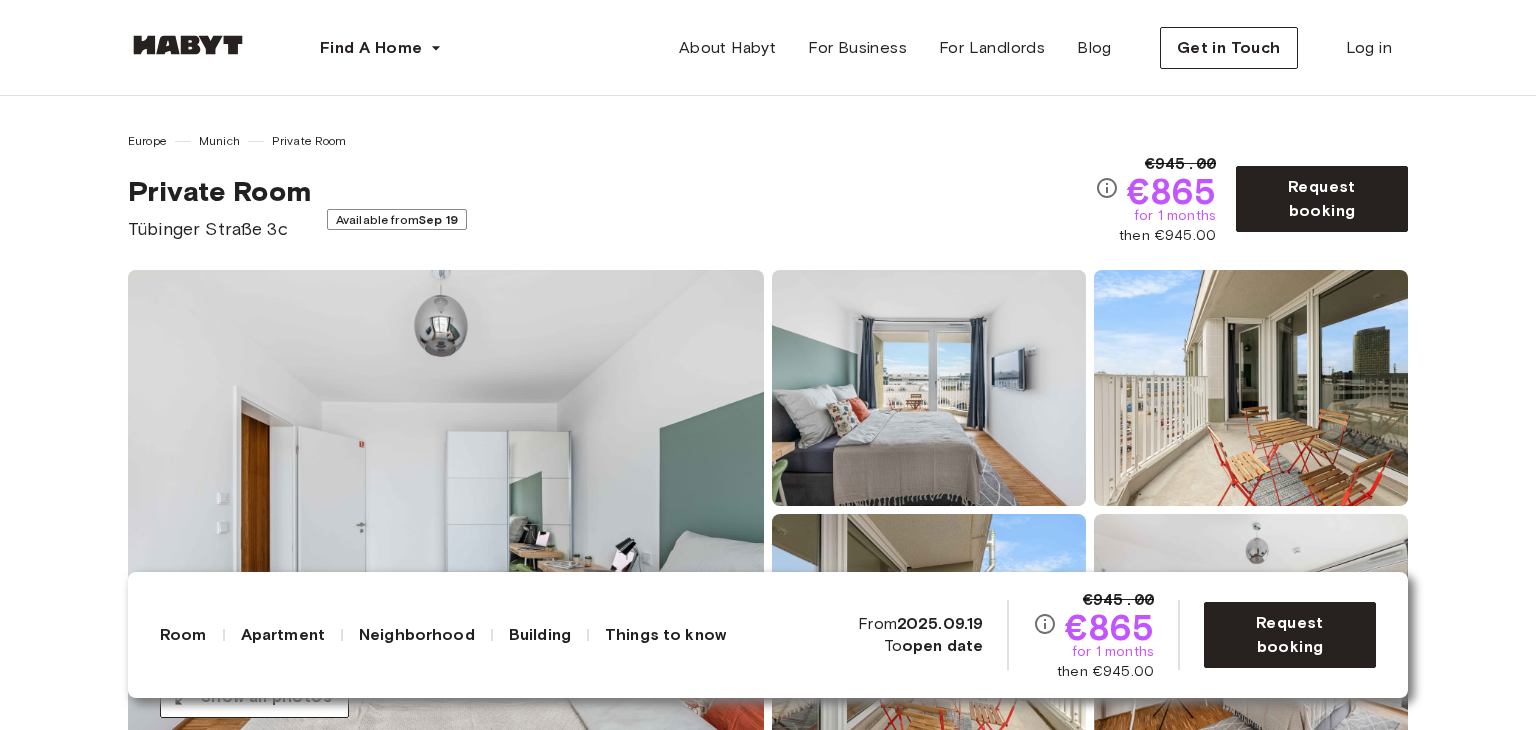 click on "Private Room [STREET] [NUMBER]c Available from [DATE]" at bounding box center [611, 208] 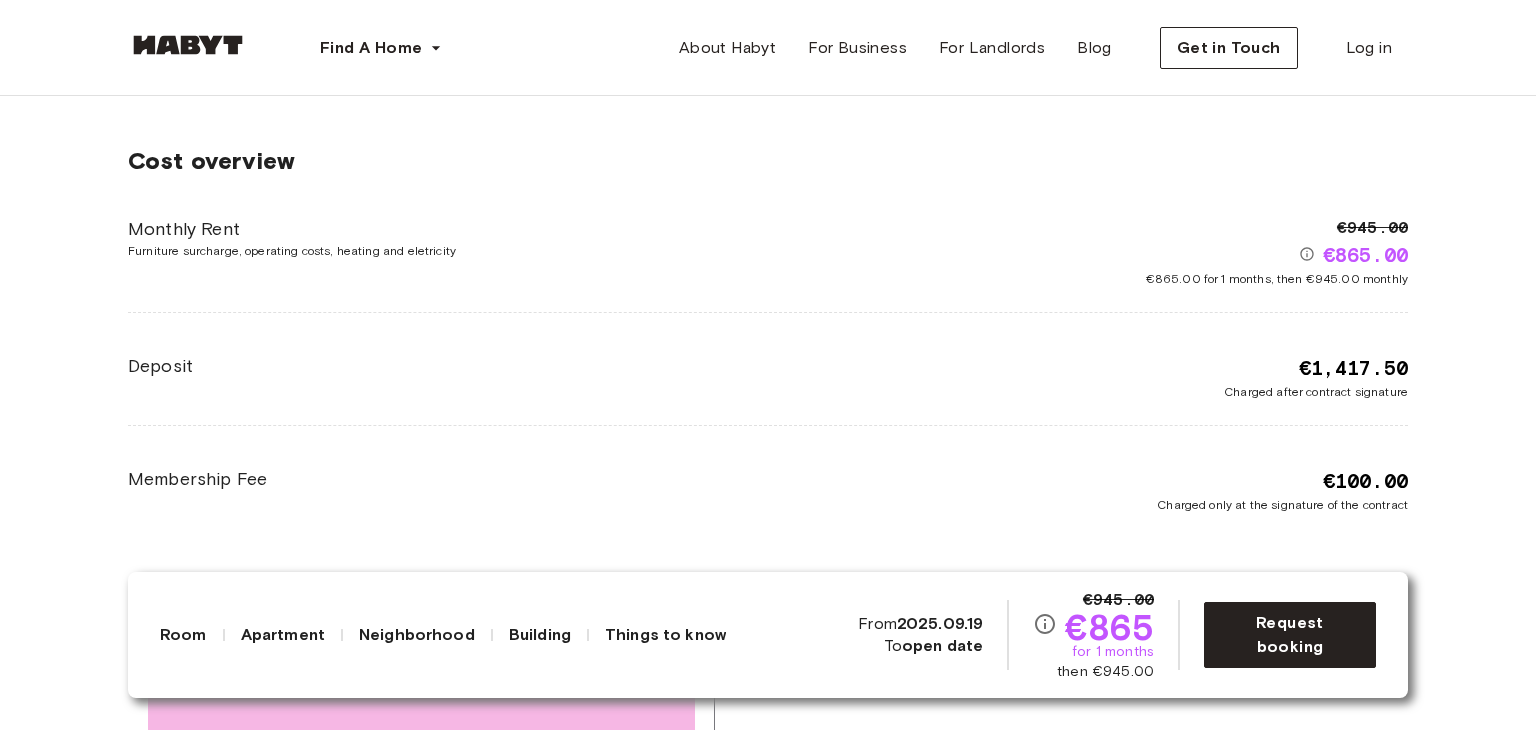 scroll, scrollTop: 2900, scrollLeft: 0, axis: vertical 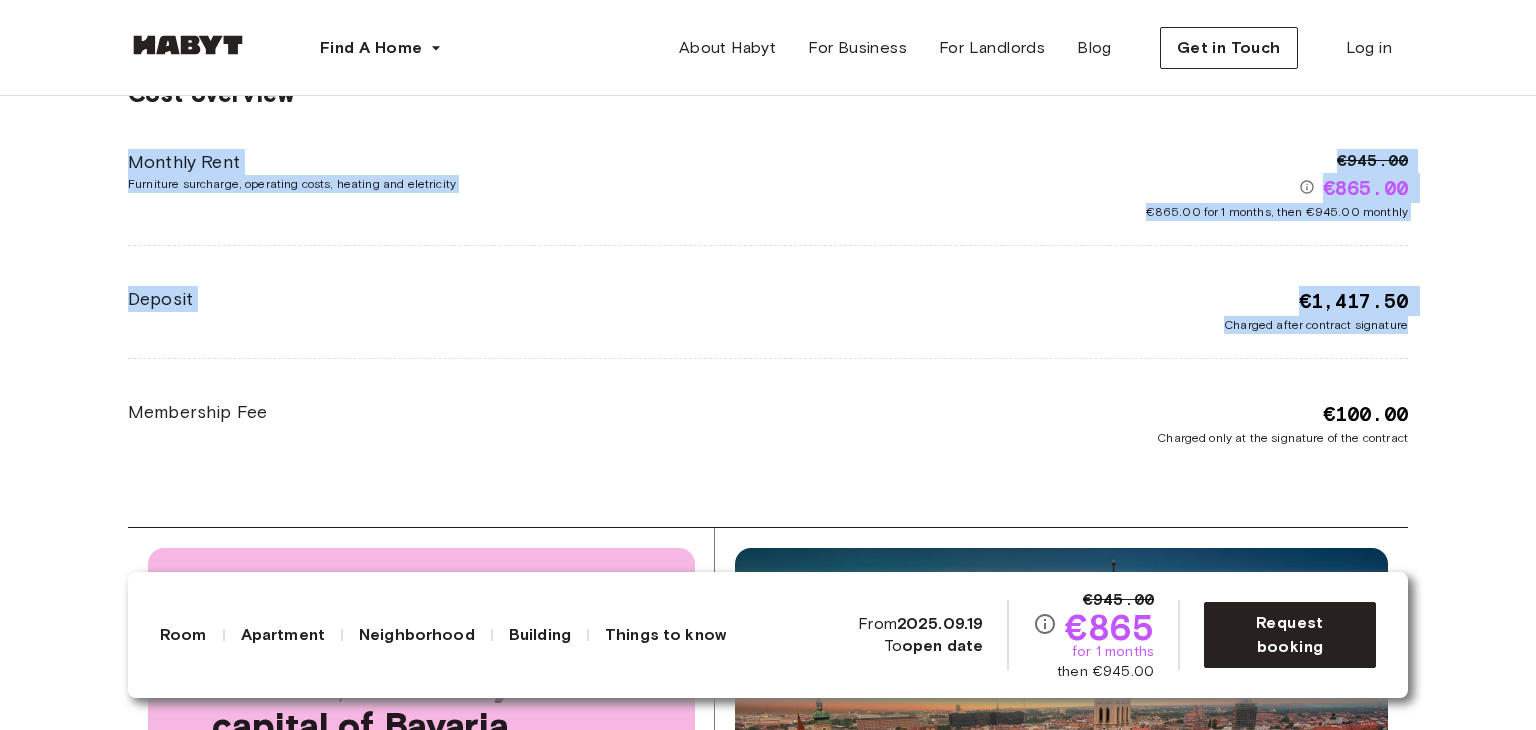 drag, startPoint x: 1437, startPoint y: 317, endPoint x: 1252, endPoint y: 258, distance: 194.18033 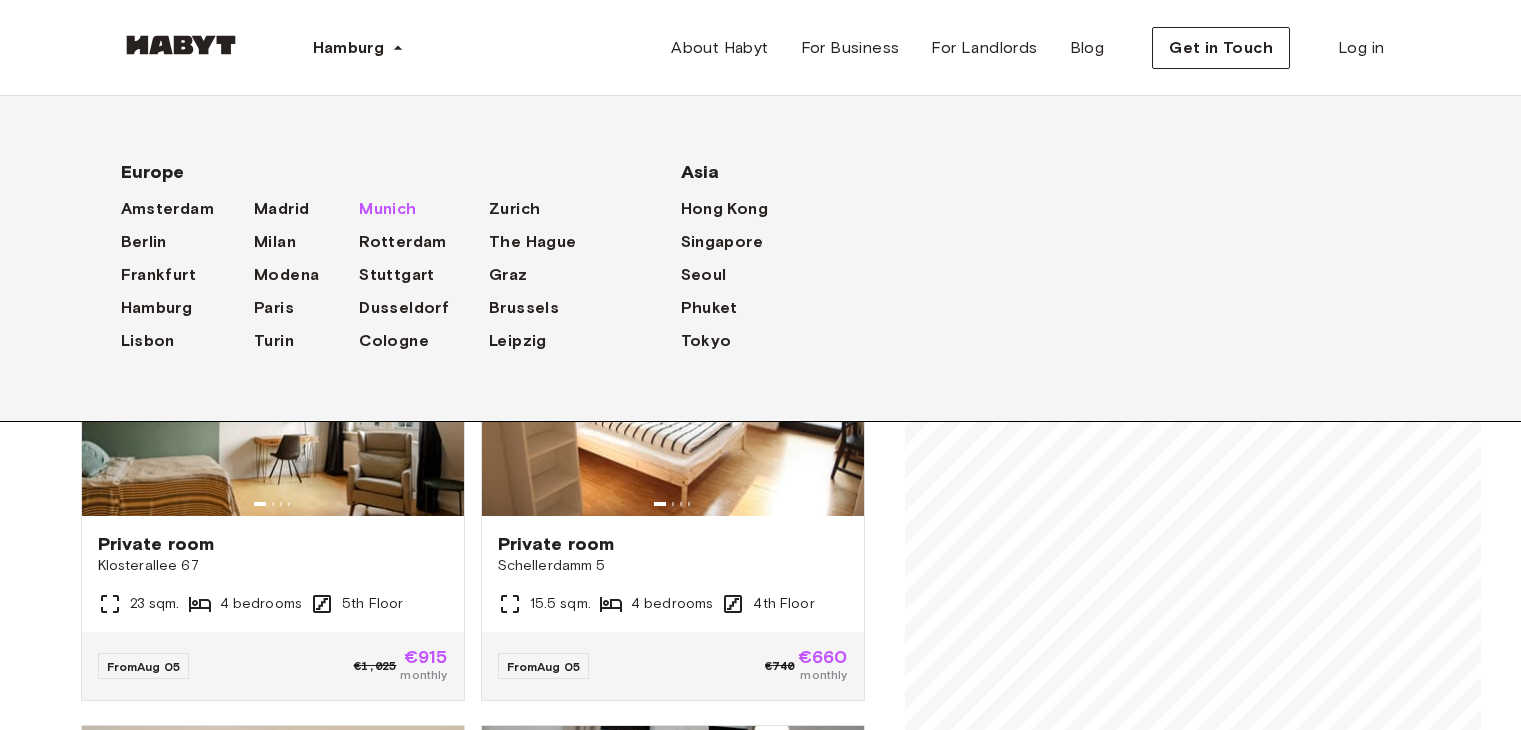 click on "Munich" at bounding box center [387, 209] 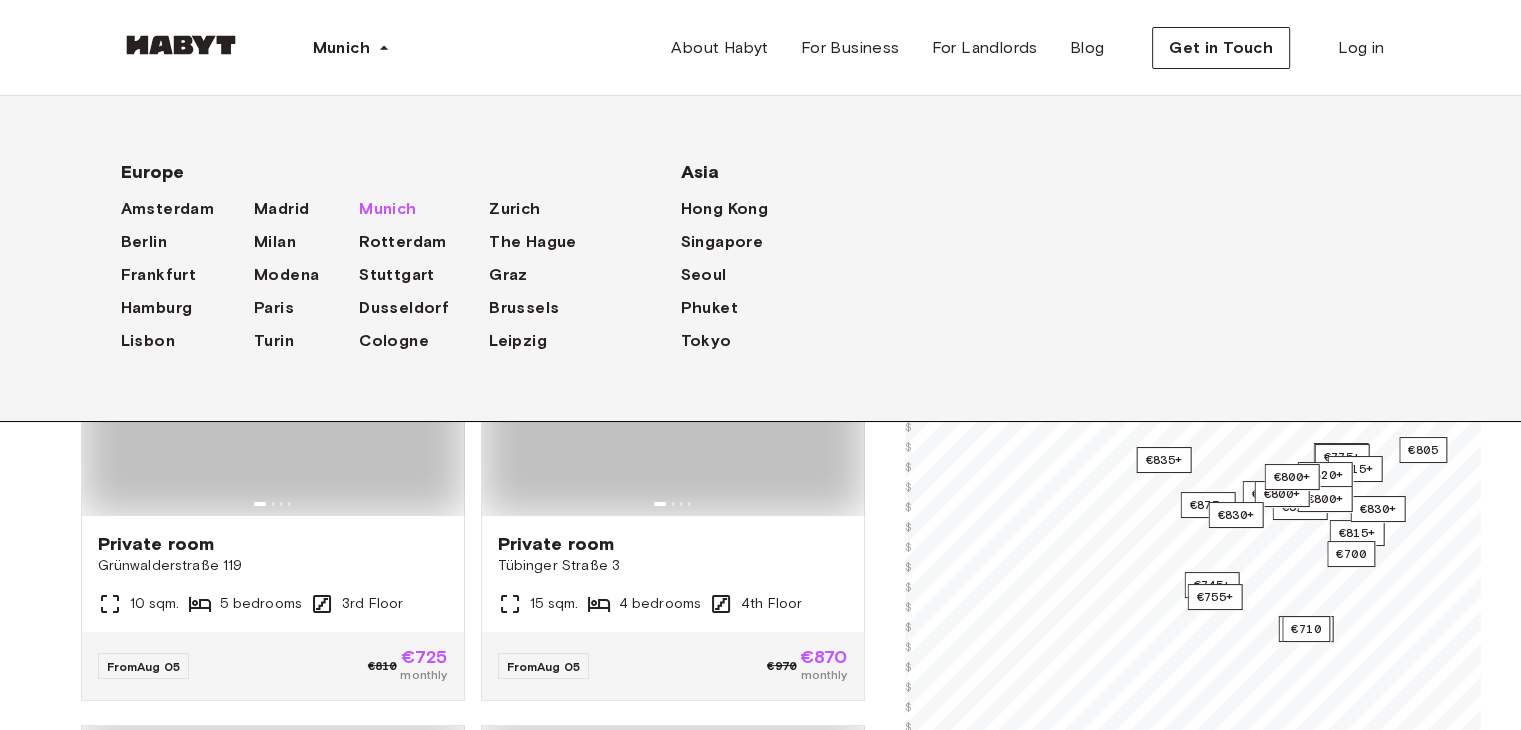 scroll, scrollTop: 0, scrollLeft: 0, axis: both 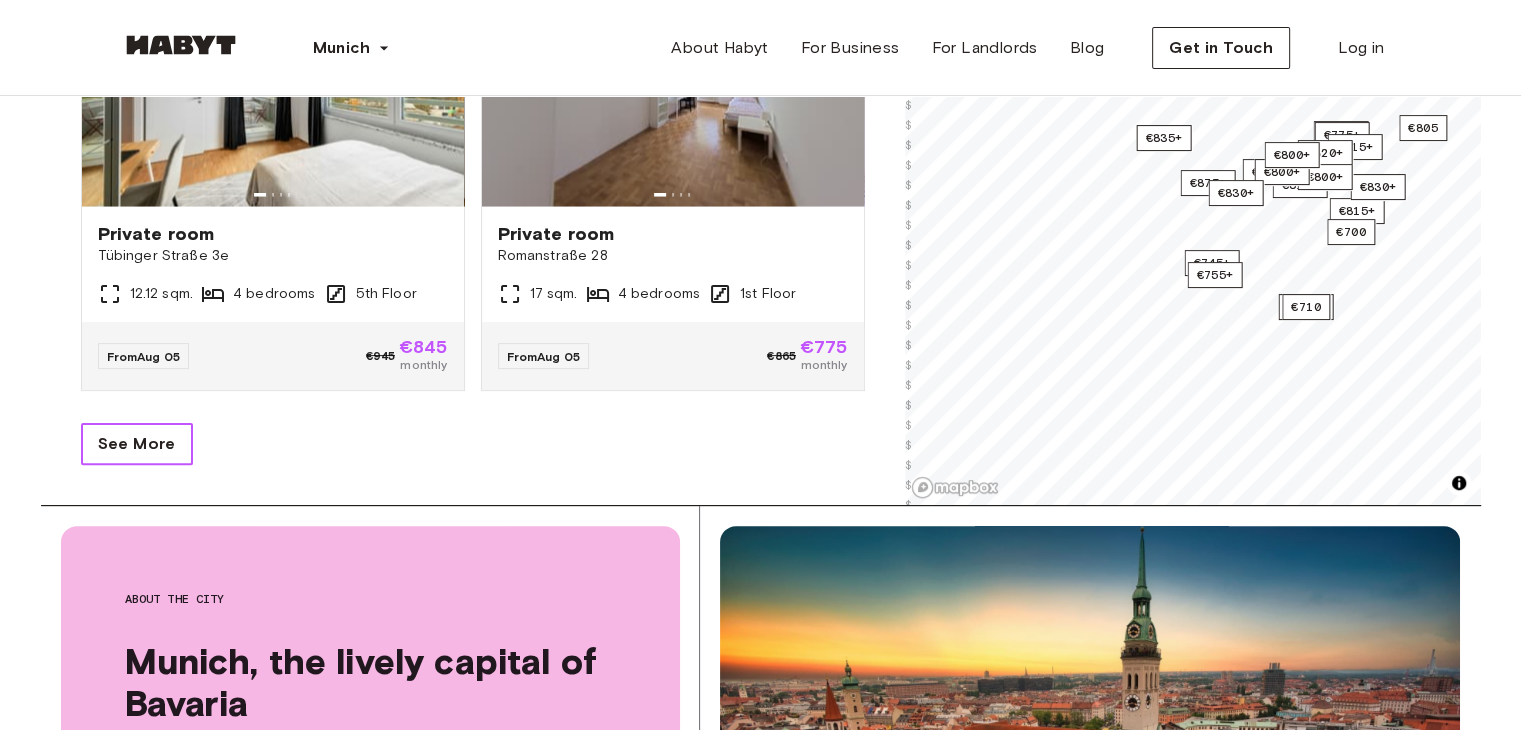 click on "See More" at bounding box center (137, 444) 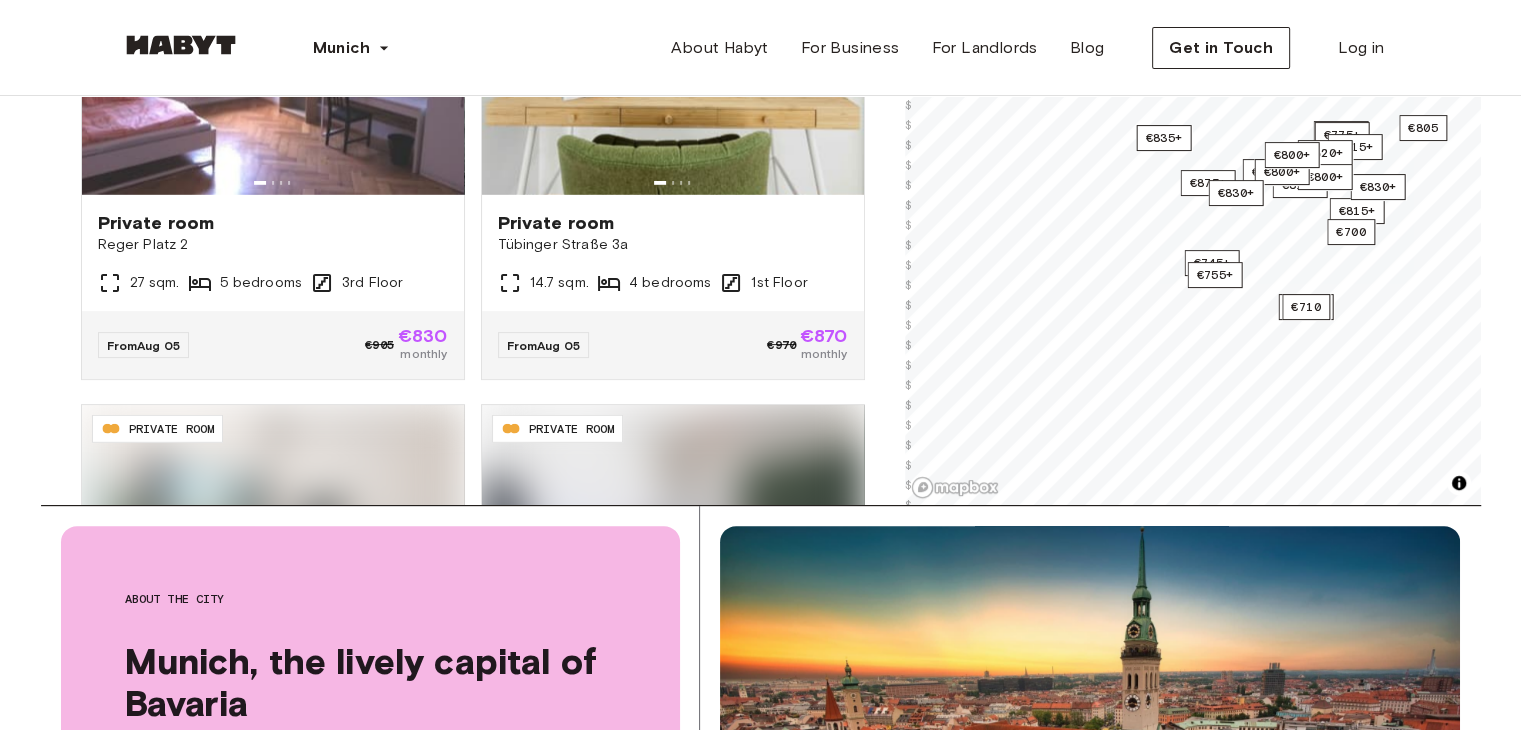 scroll, scrollTop: 6171, scrollLeft: 0, axis: vertical 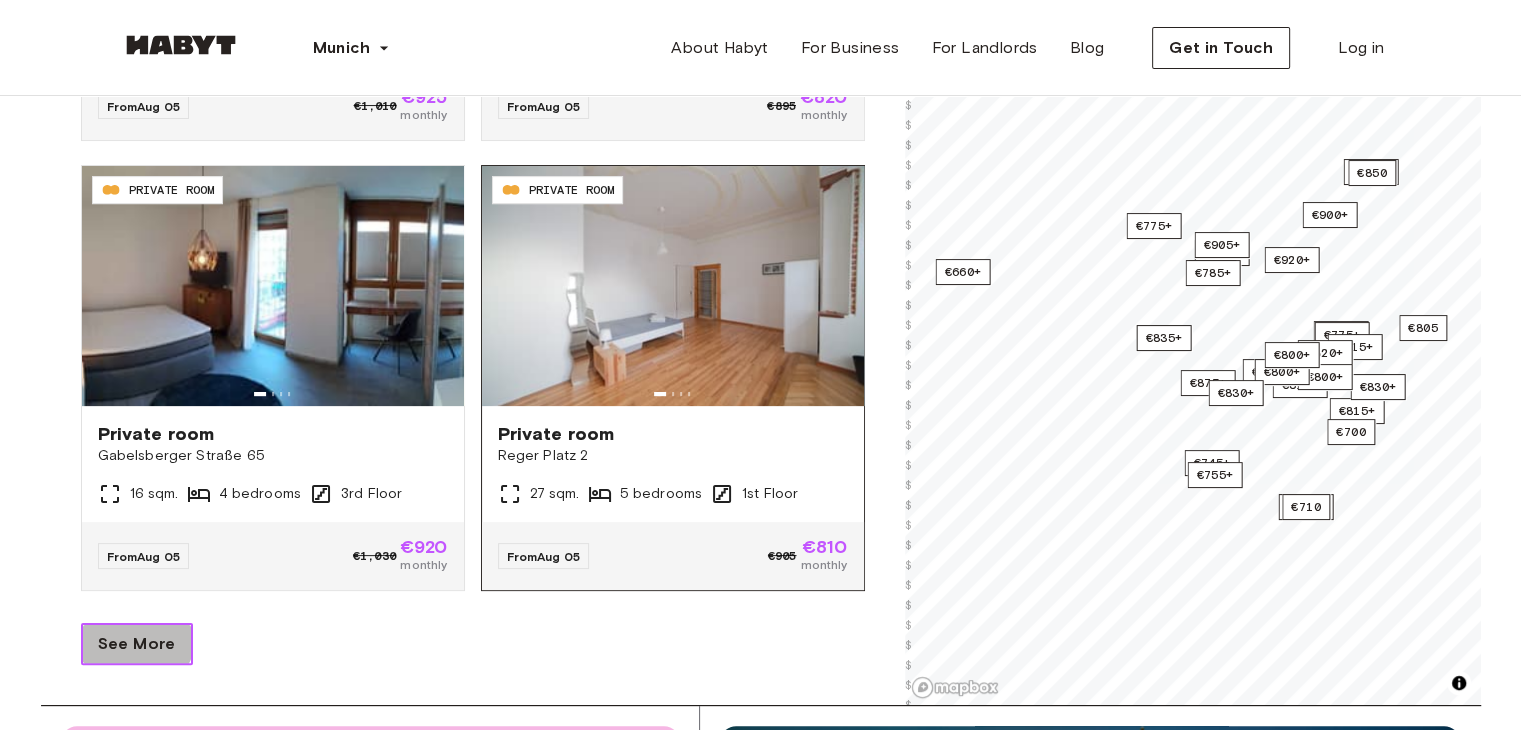 drag, startPoint x: 134, startPoint y: 620, endPoint x: 634, endPoint y: 424, distance: 537.04376 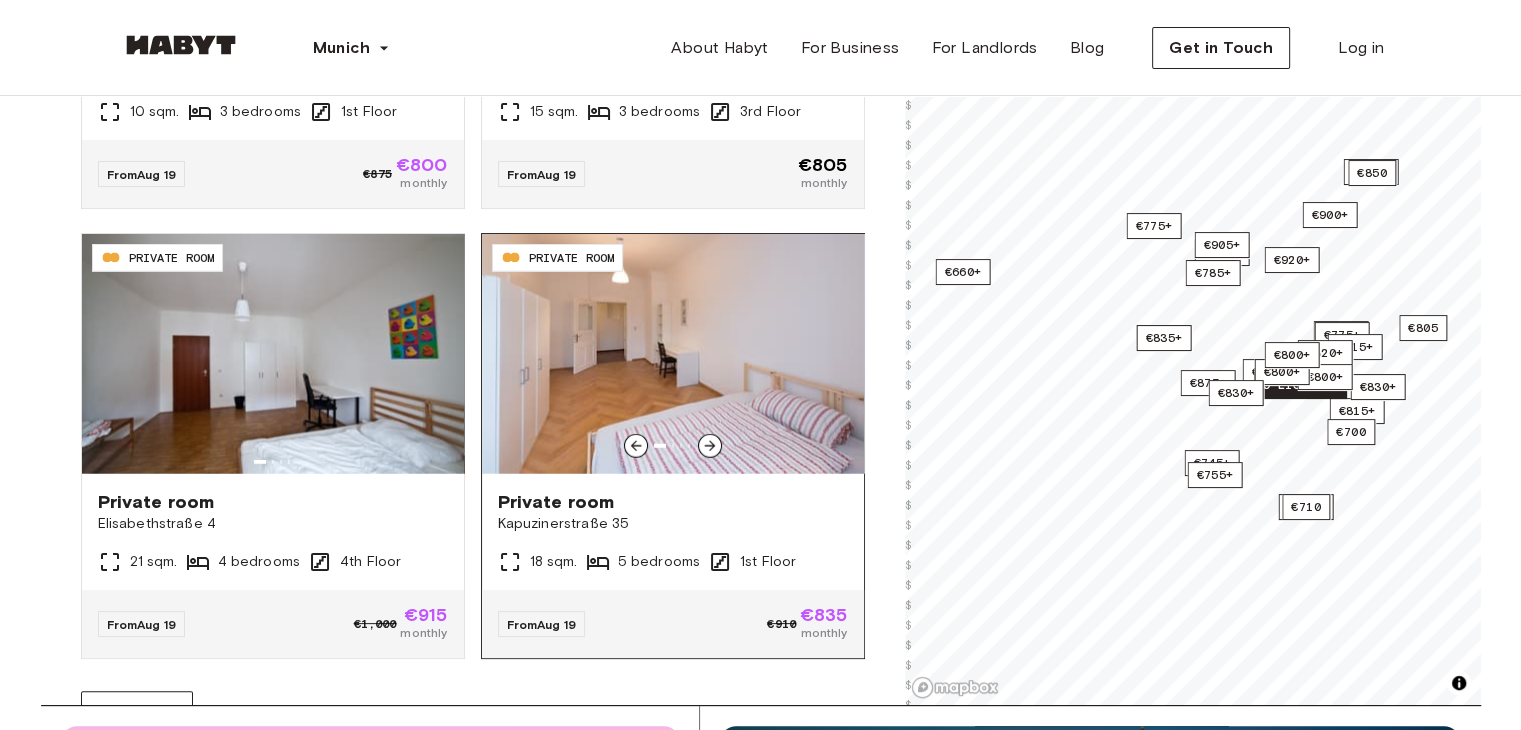 scroll, scrollTop: 12863, scrollLeft: 0, axis: vertical 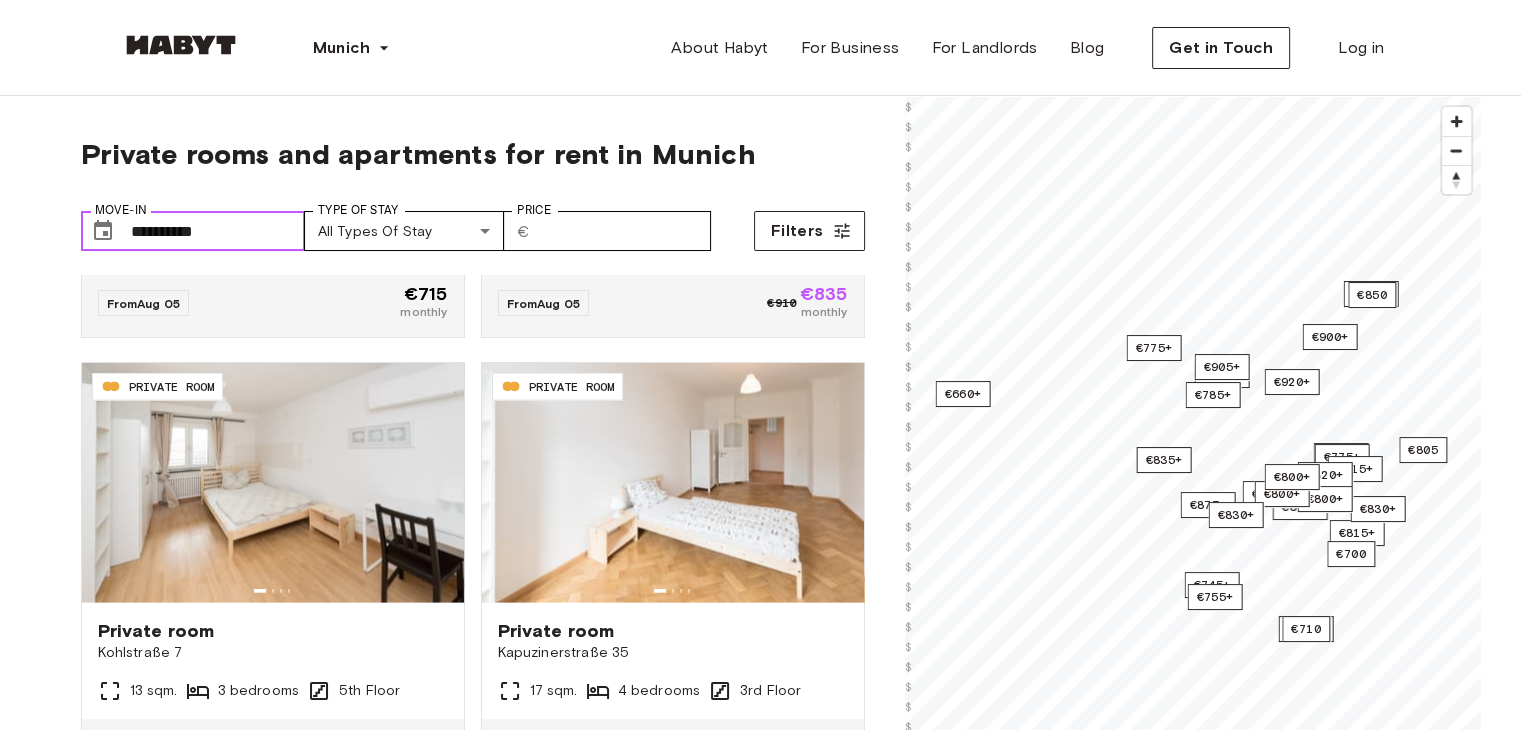 drag, startPoint x: 91, startPoint y: 238, endPoint x: 111, endPoint y: 235, distance: 20.22375 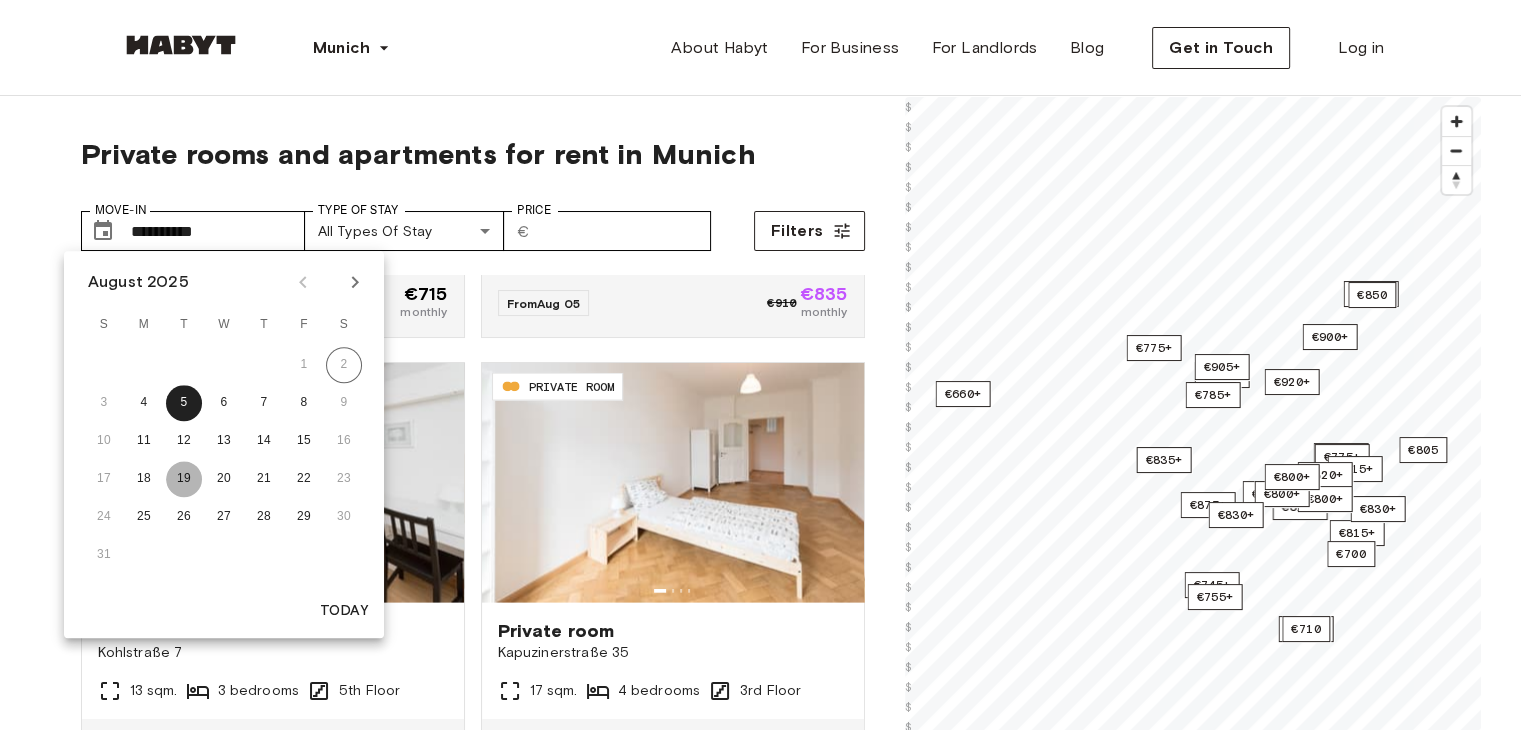 click on "19" at bounding box center (184, 479) 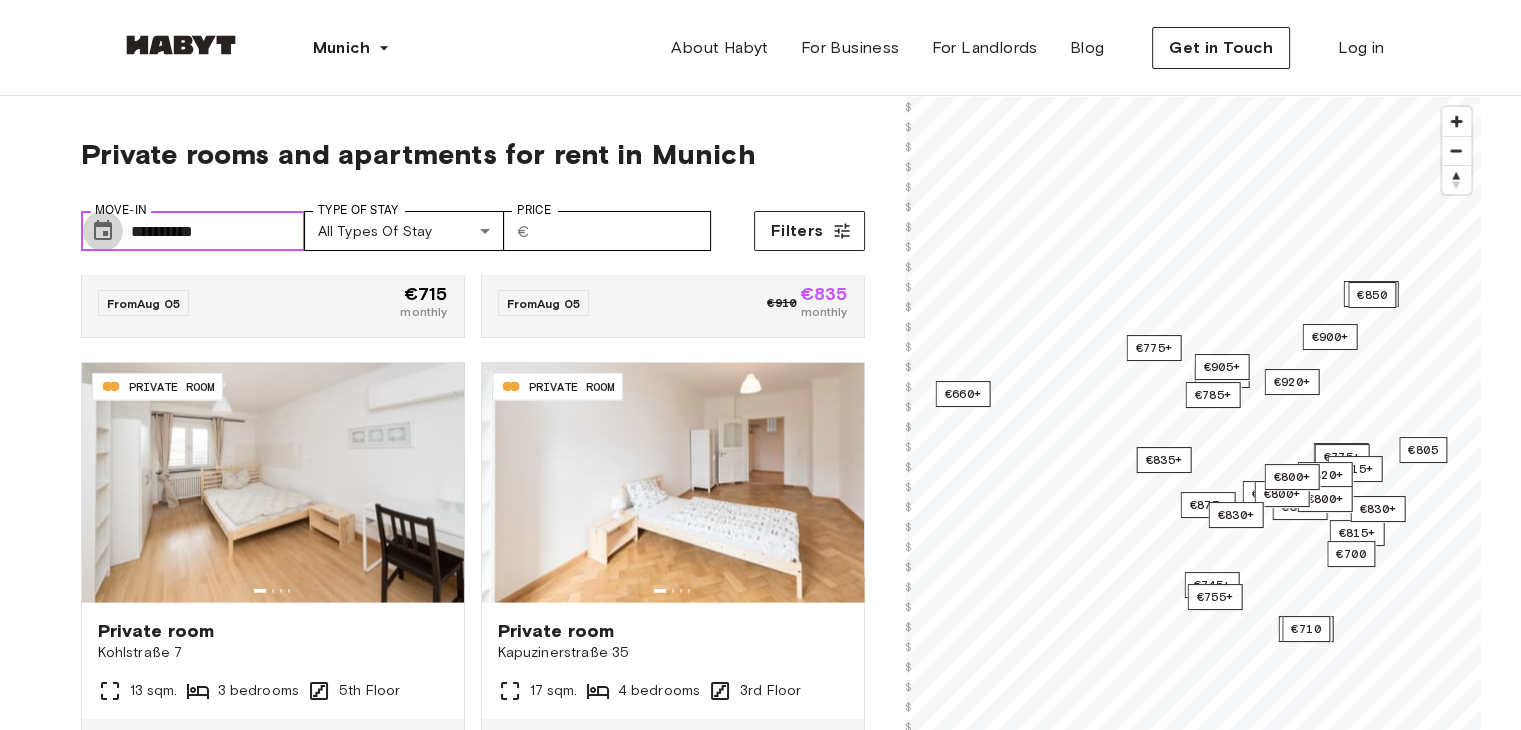 click 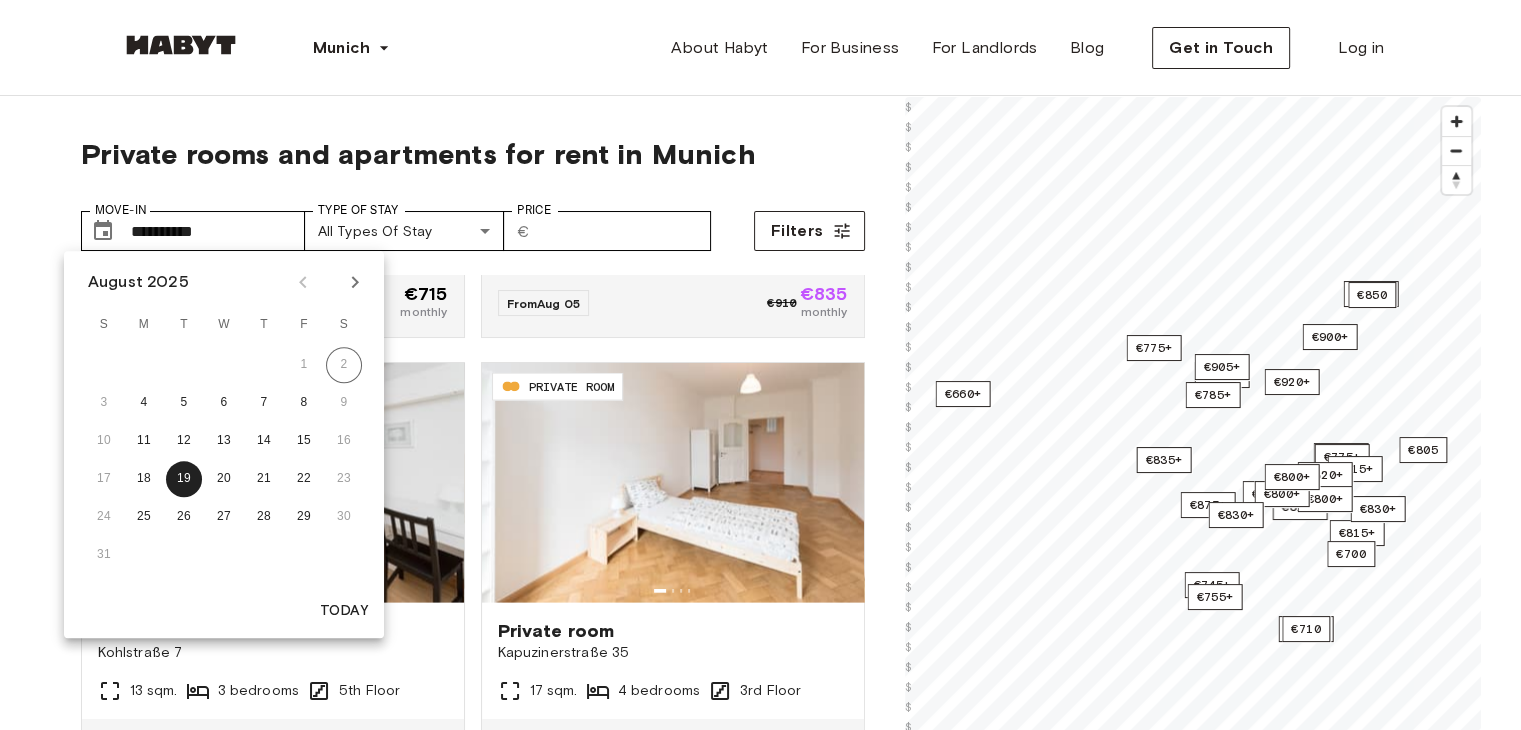click 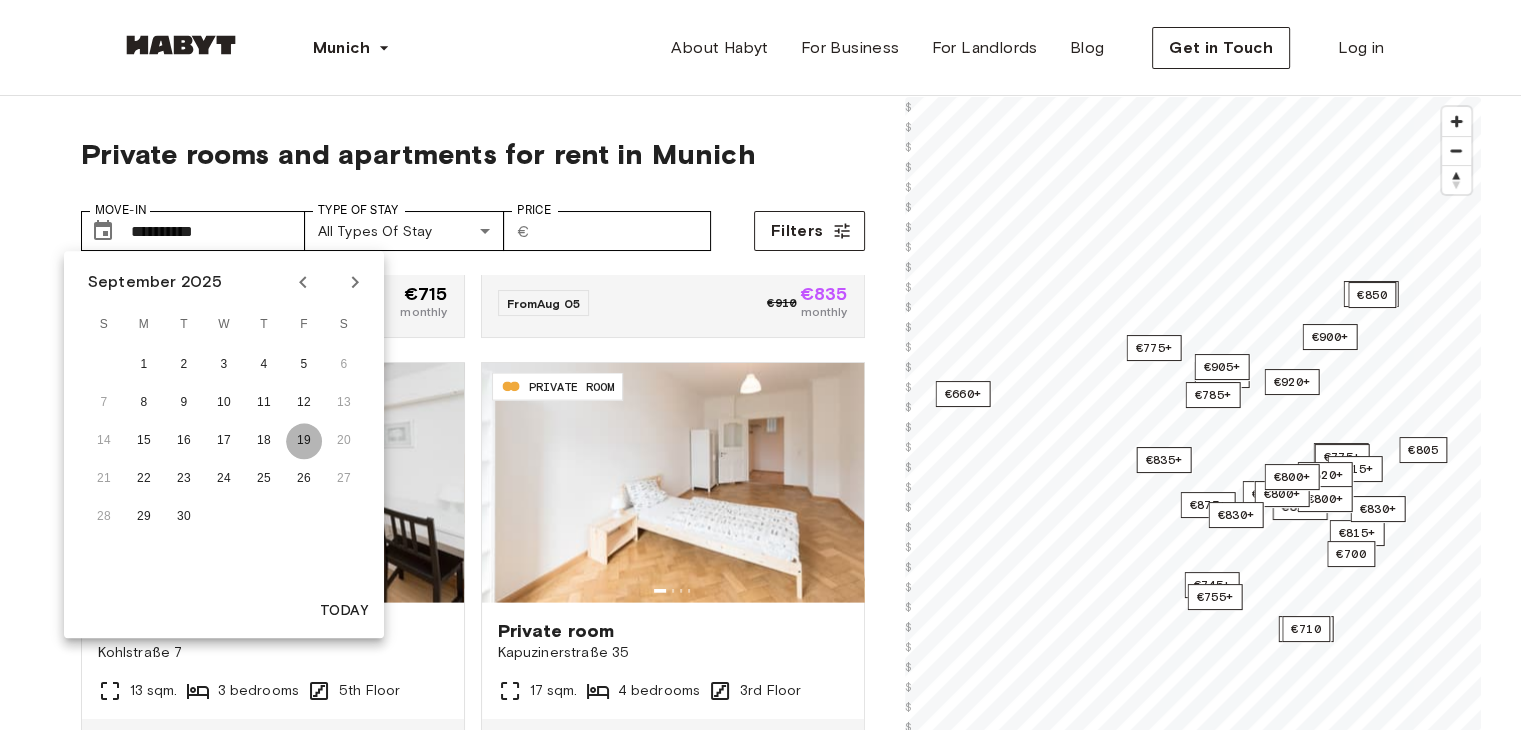 click on "19" at bounding box center (304, 441) 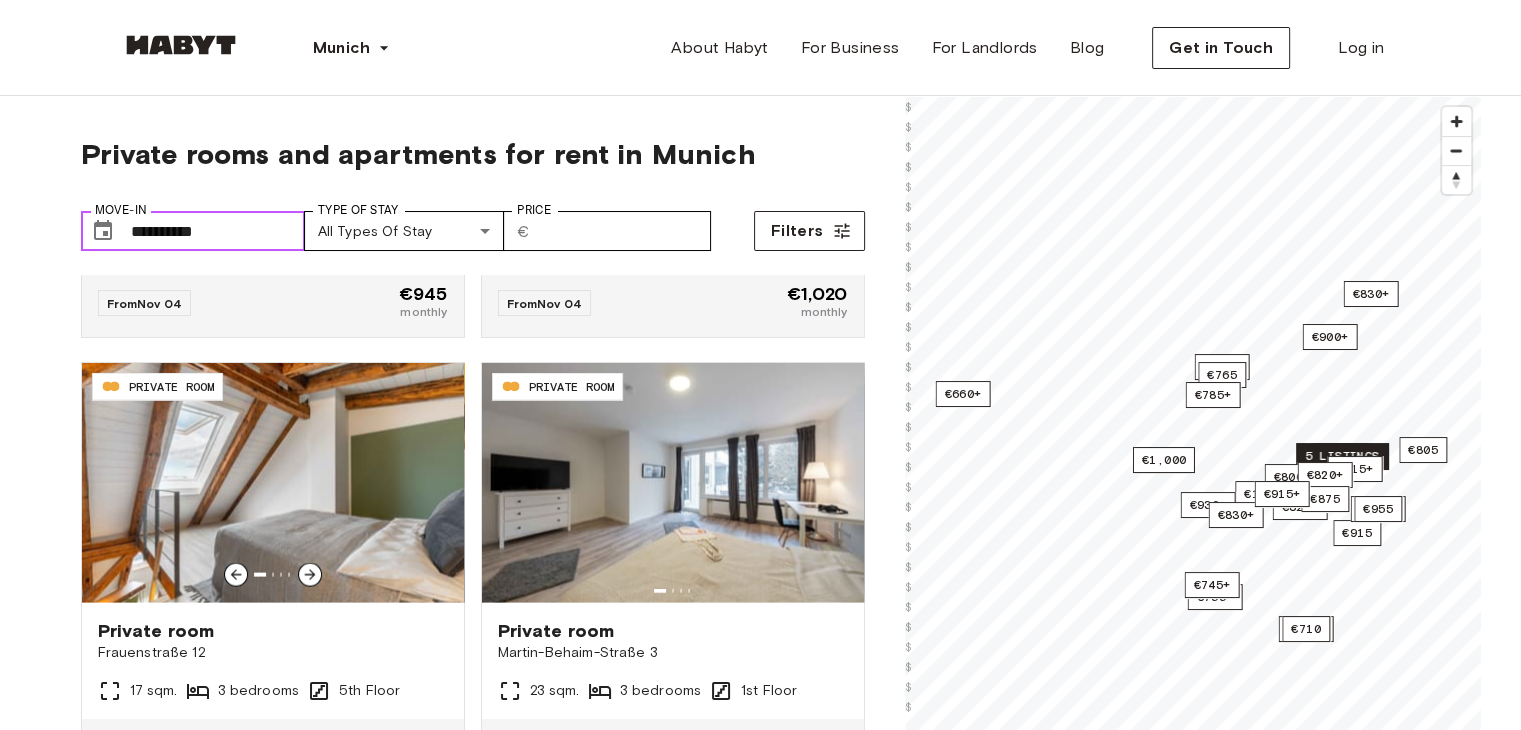 scroll, scrollTop: 200, scrollLeft: 0, axis: vertical 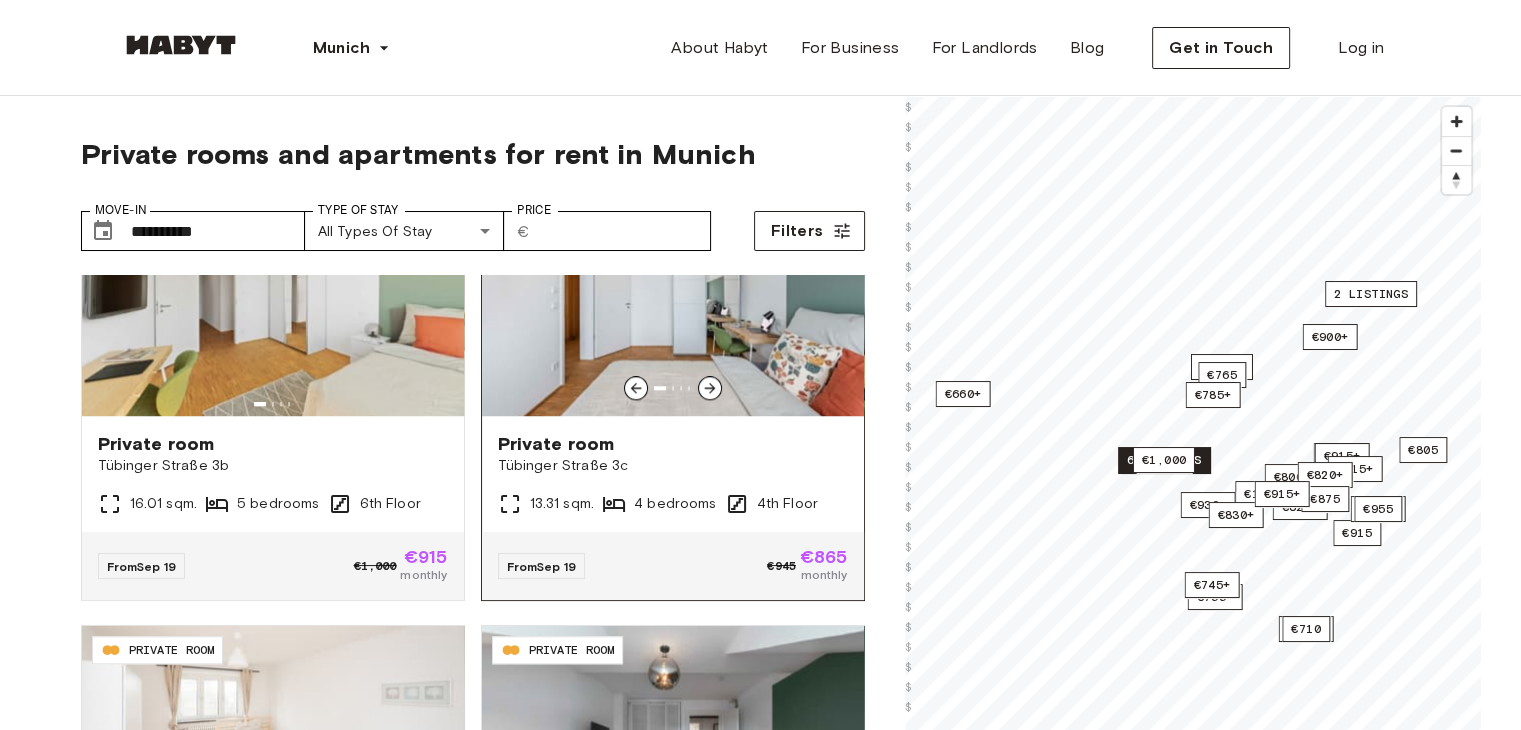 click on "Tübinger Straße 3c" at bounding box center (673, 466) 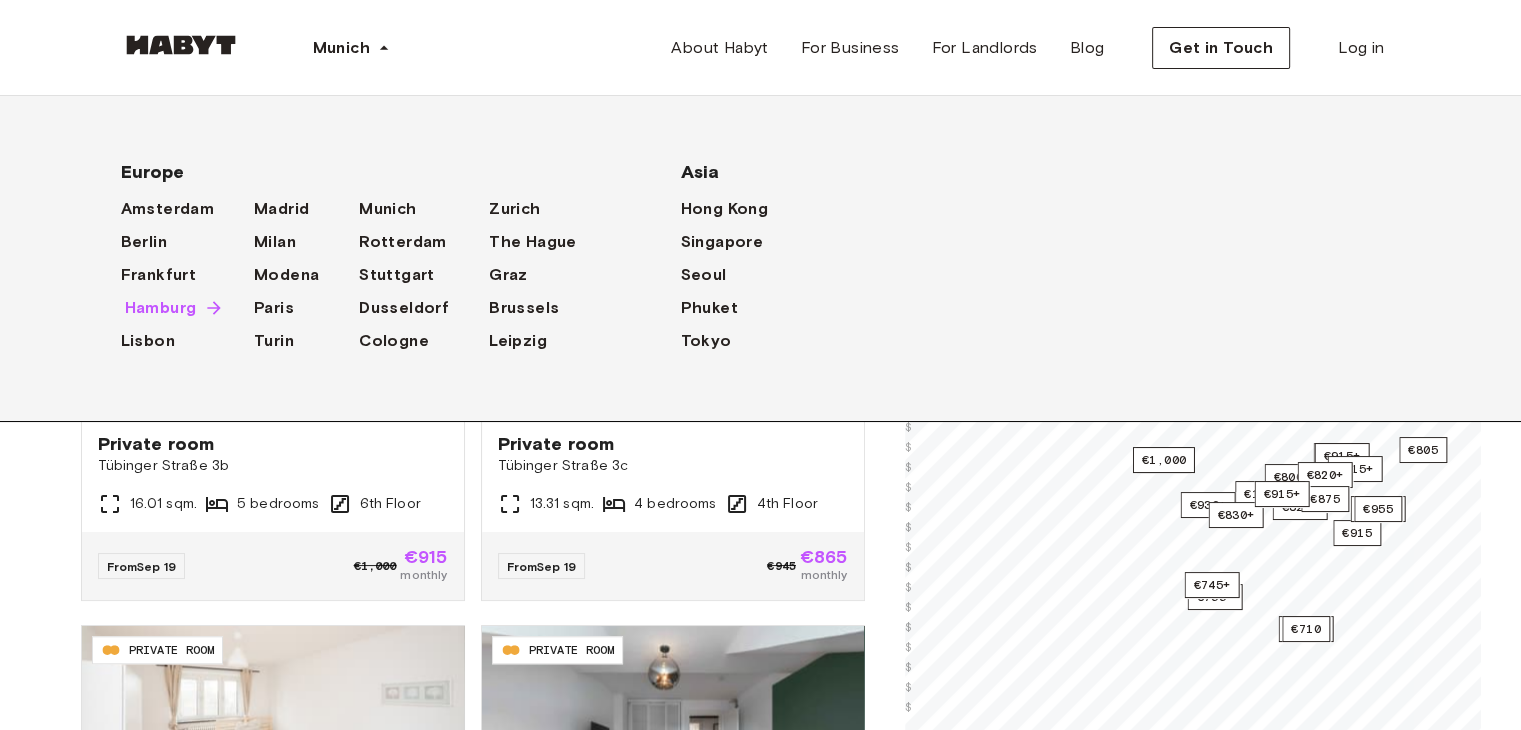 click on "Hamburg" at bounding box center [161, 308] 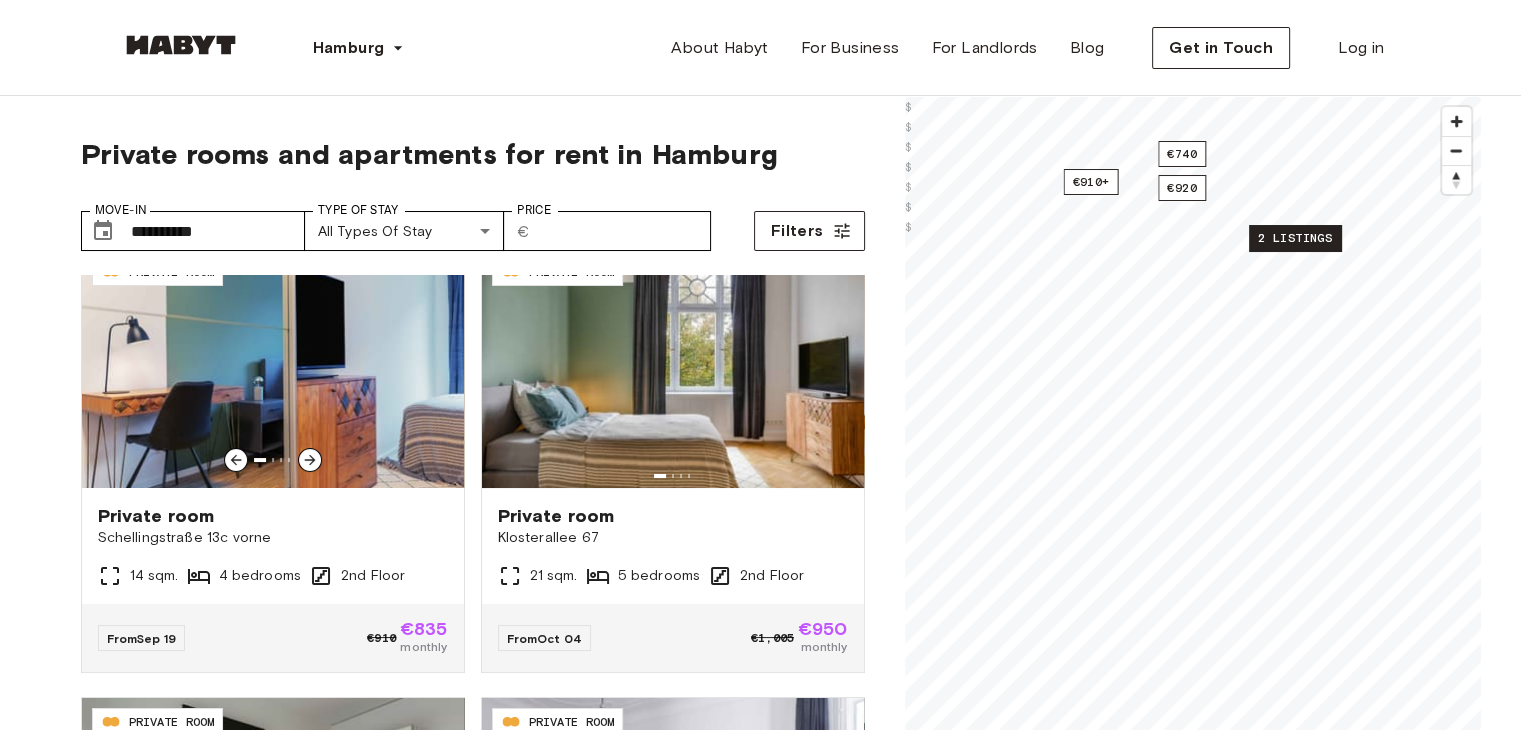 scroll, scrollTop: 0, scrollLeft: 0, axis: both 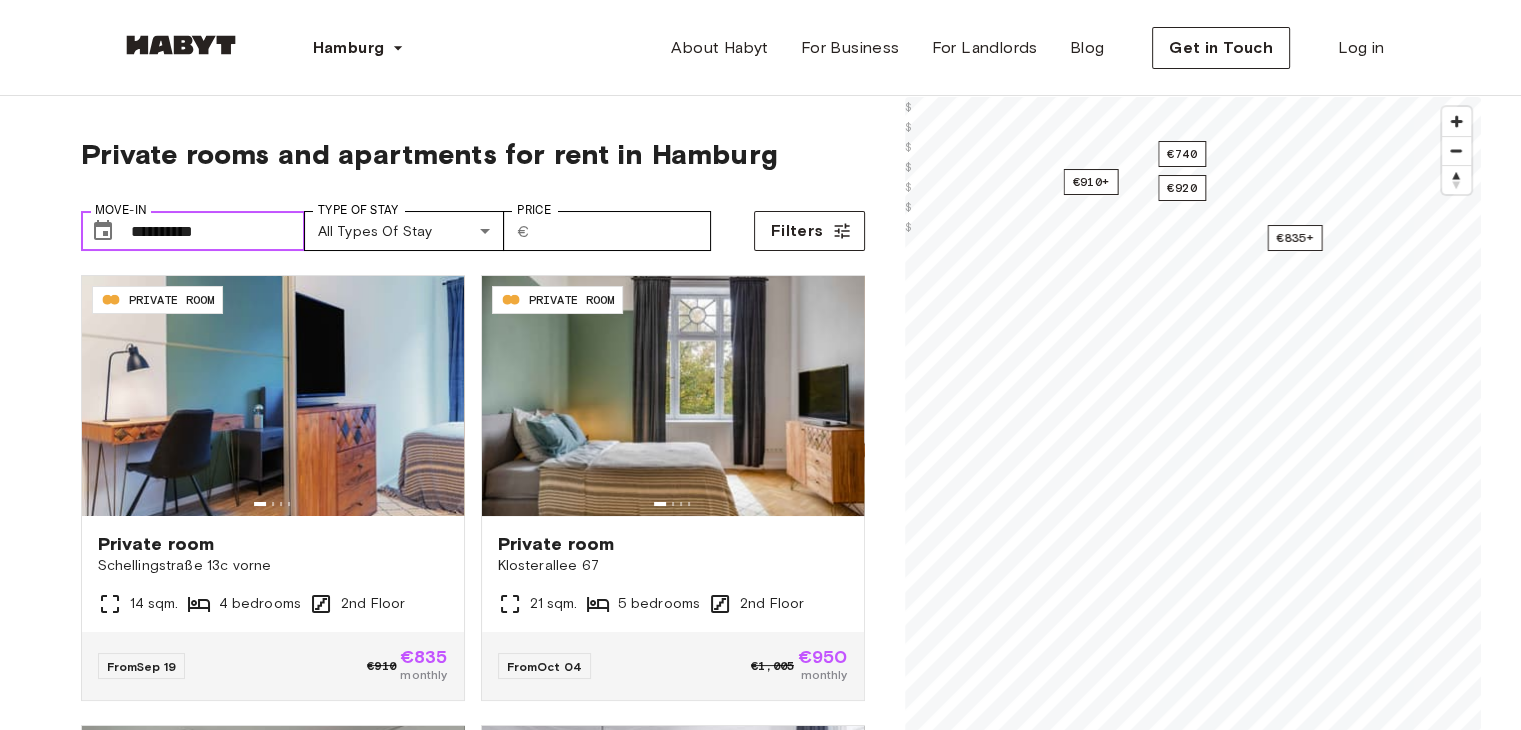 click 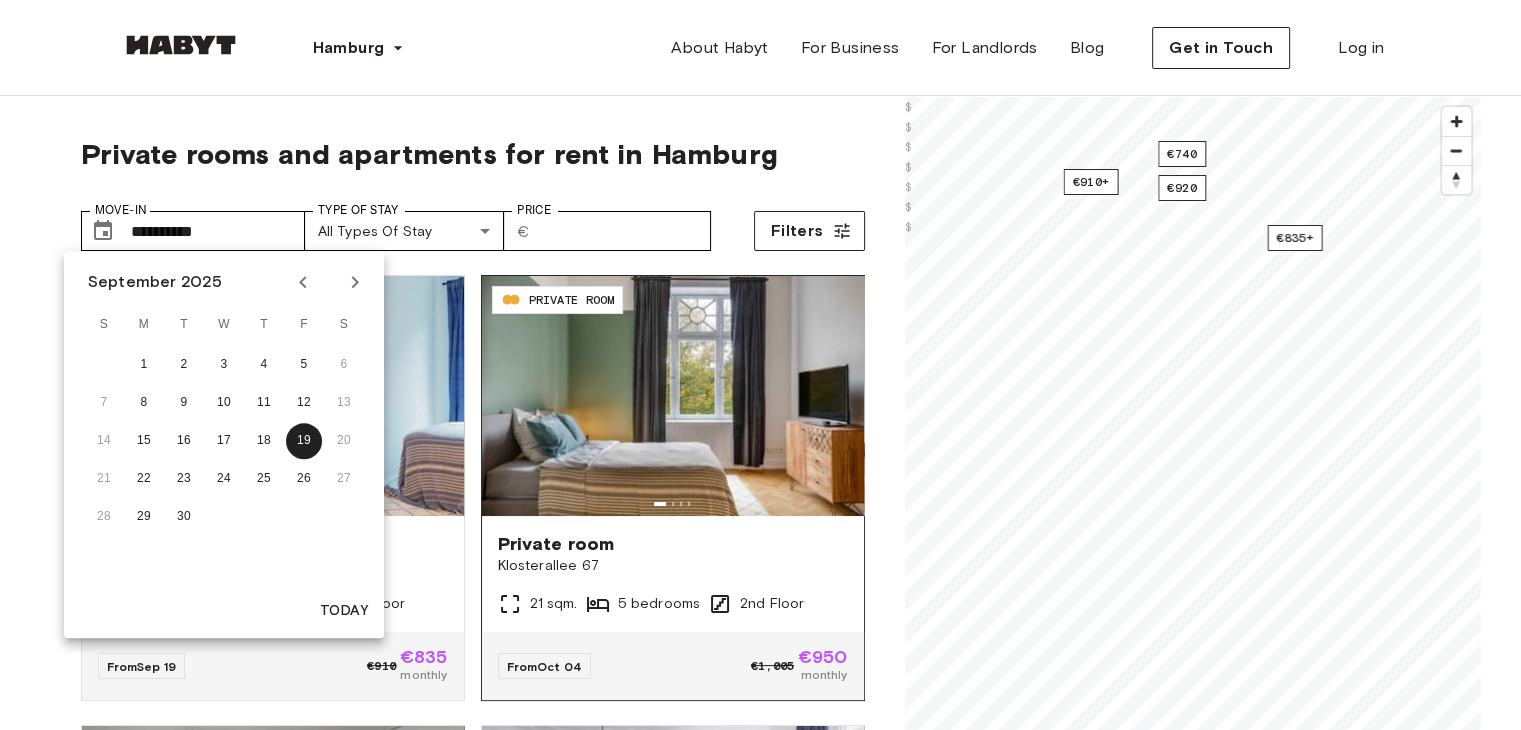 drag, startPoint x: 0, startPoint y: 410, endPoint x: 504, endPoint y: 413, distance: 504.00894 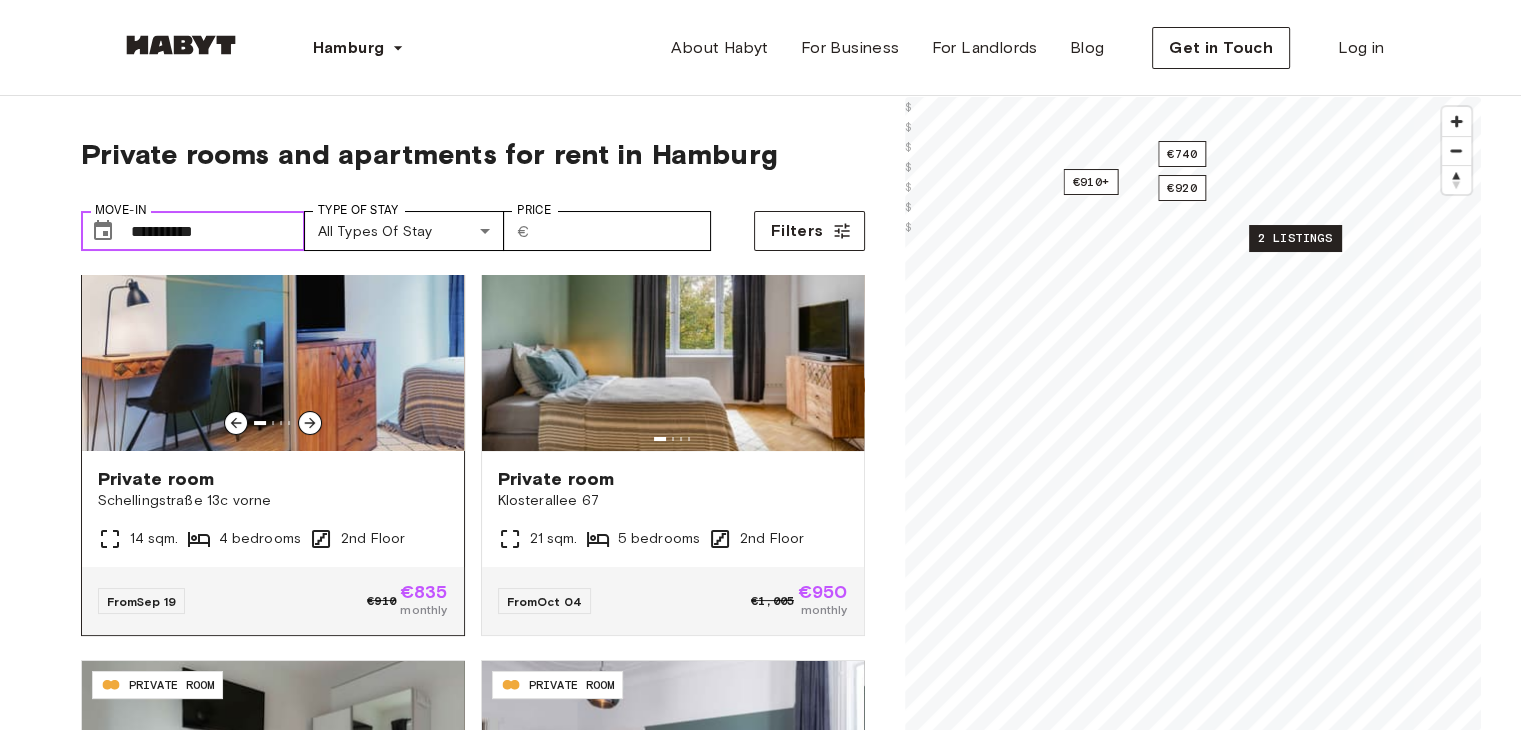 scroll, scrollTop: 100, scrollLeft: 0, axis: vertical 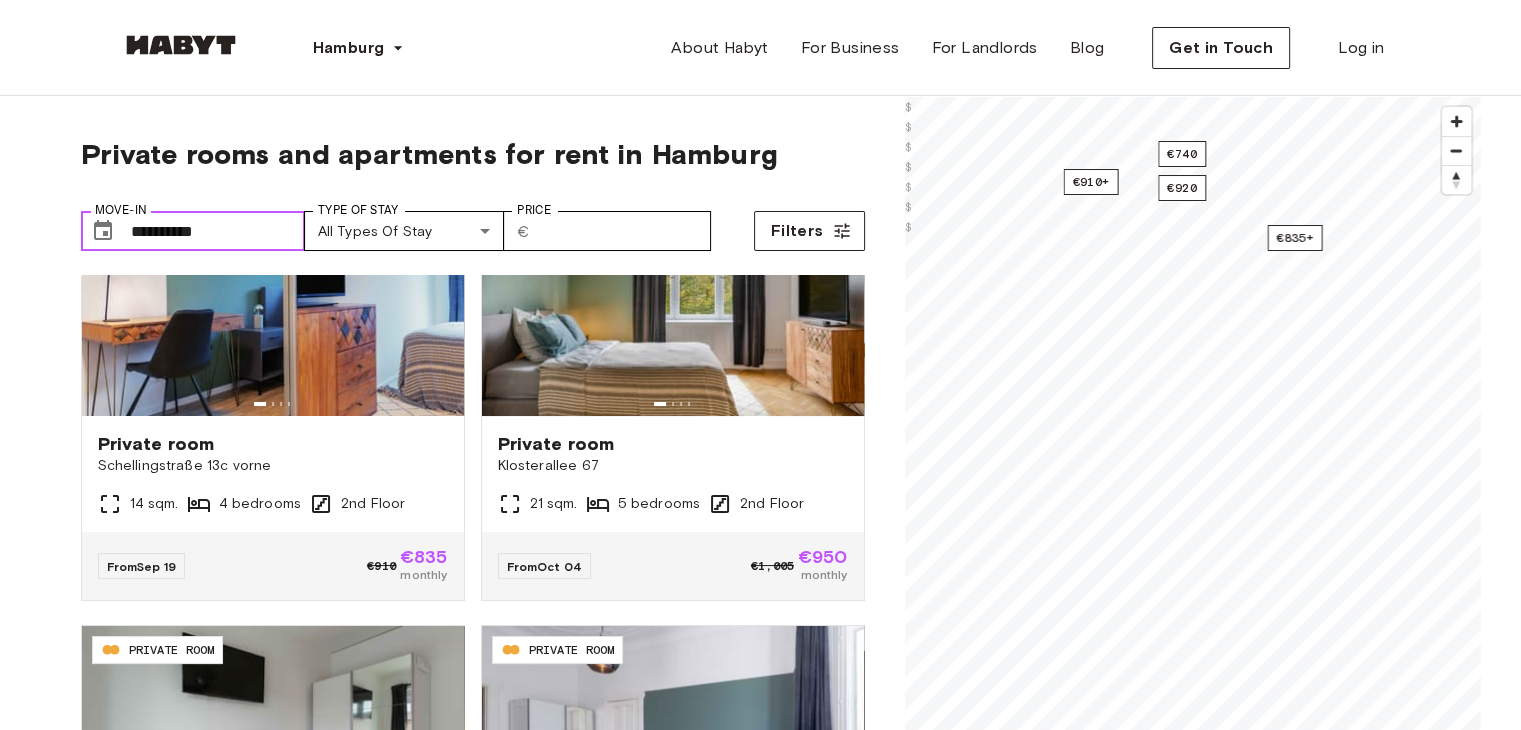 click 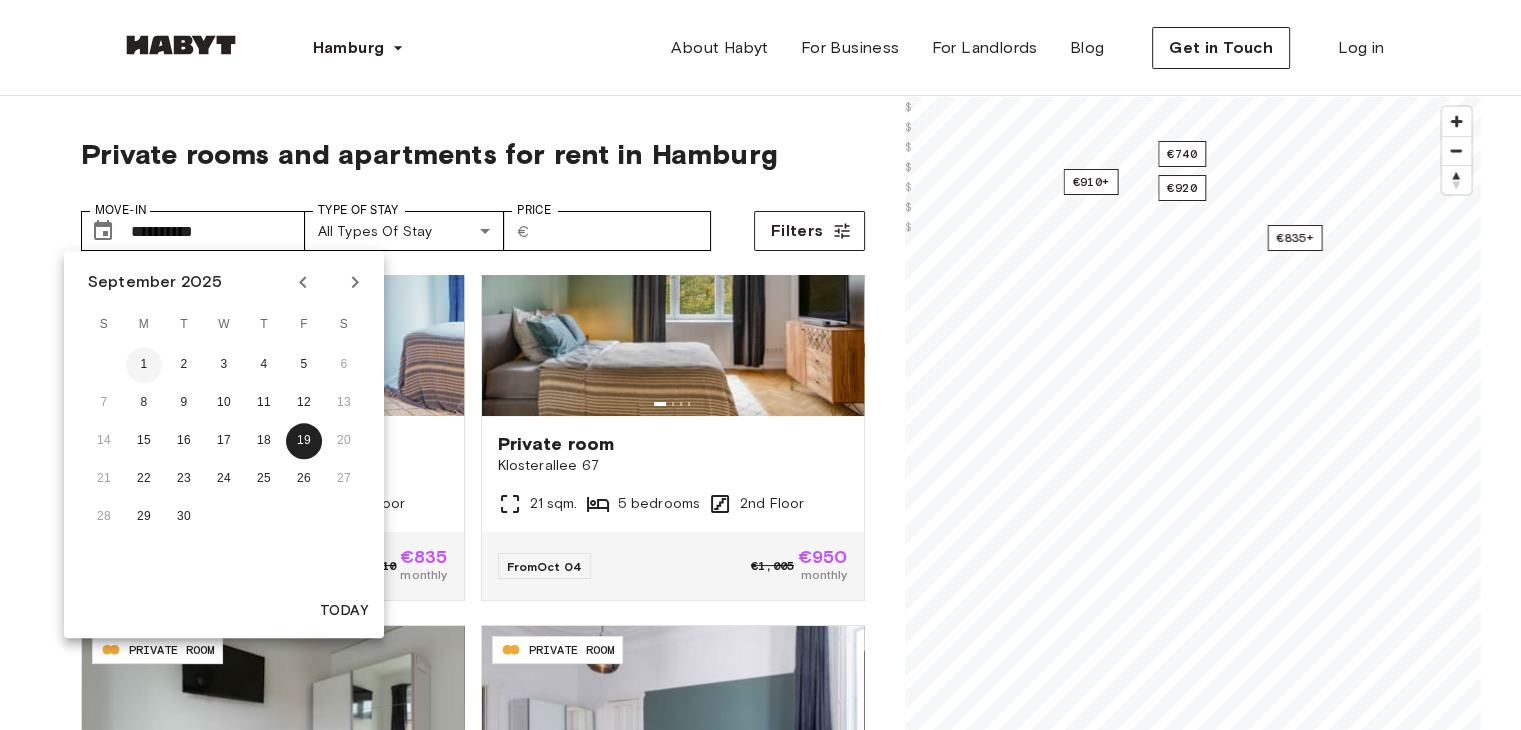 click on "1" at bounding box center [144, 365] 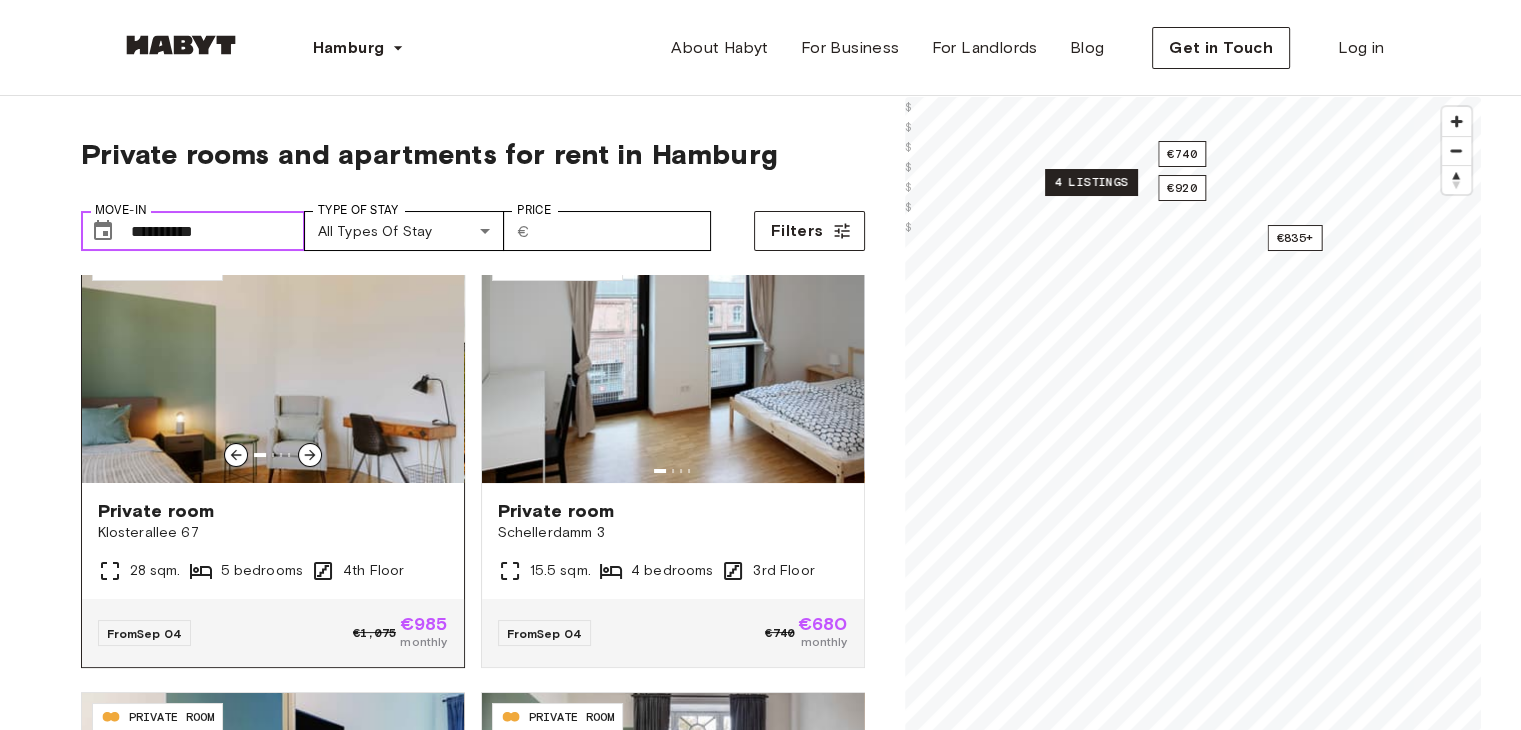 scroll, scrollTop: 0, scrollLeft: 0, axis: both 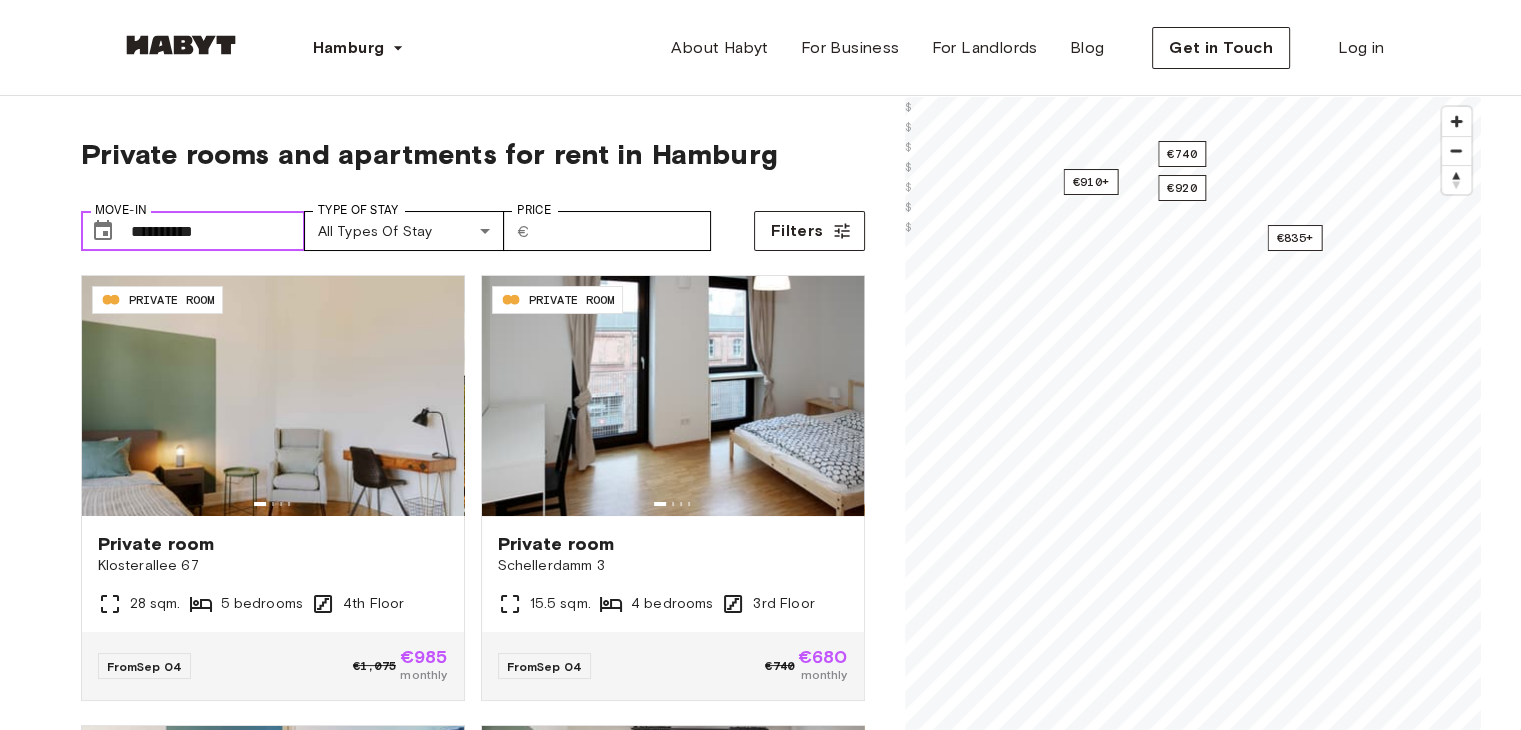 click 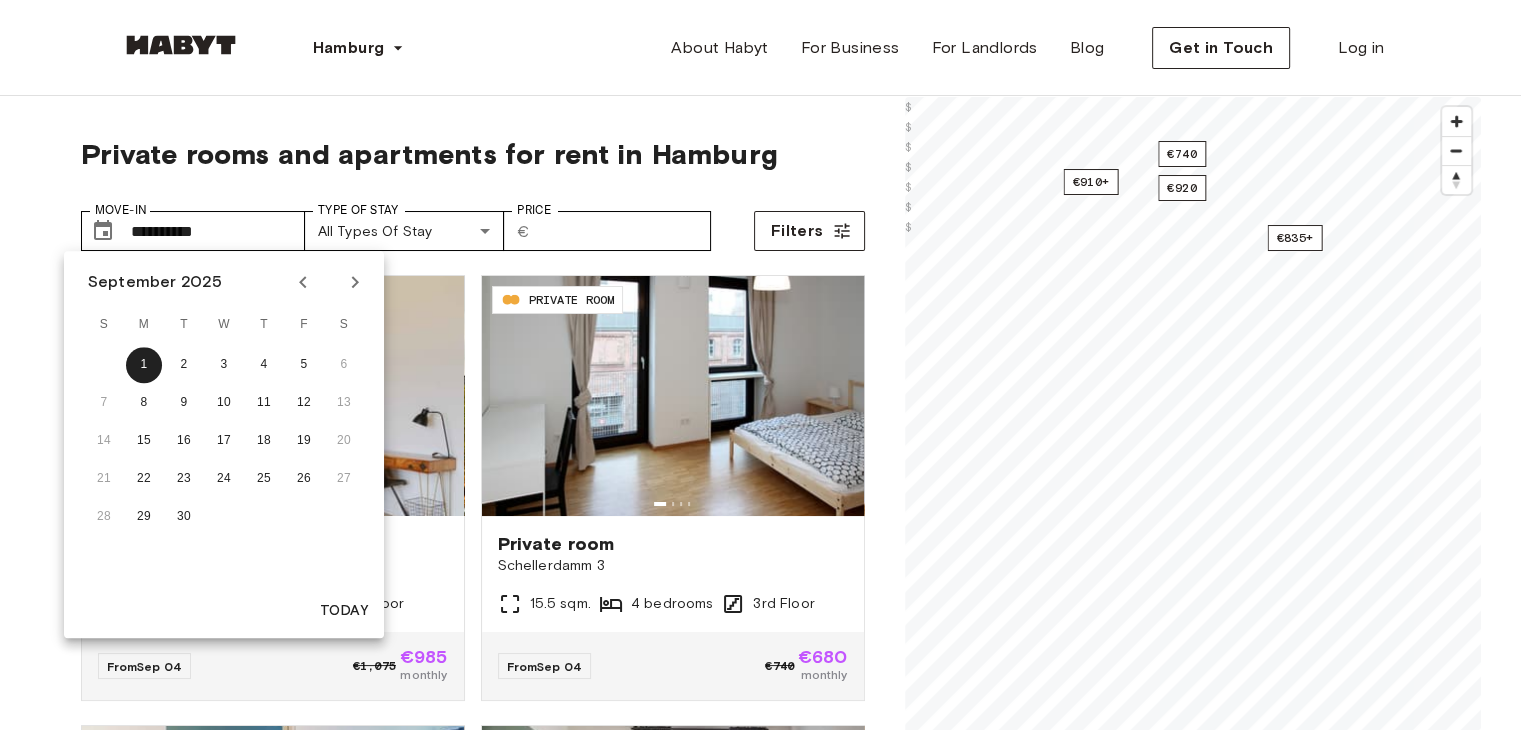 click 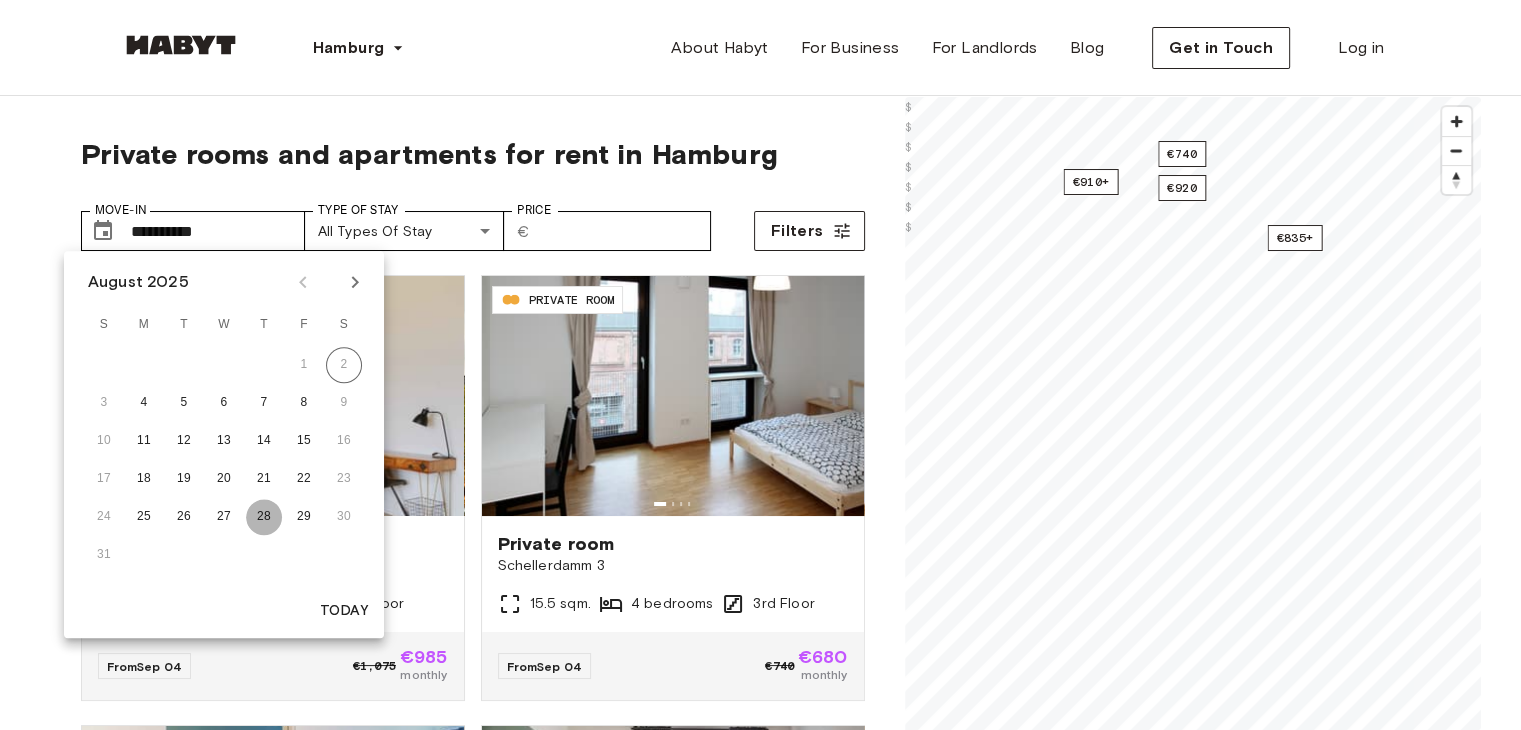 click on "28" at bounding box center [264, 517] 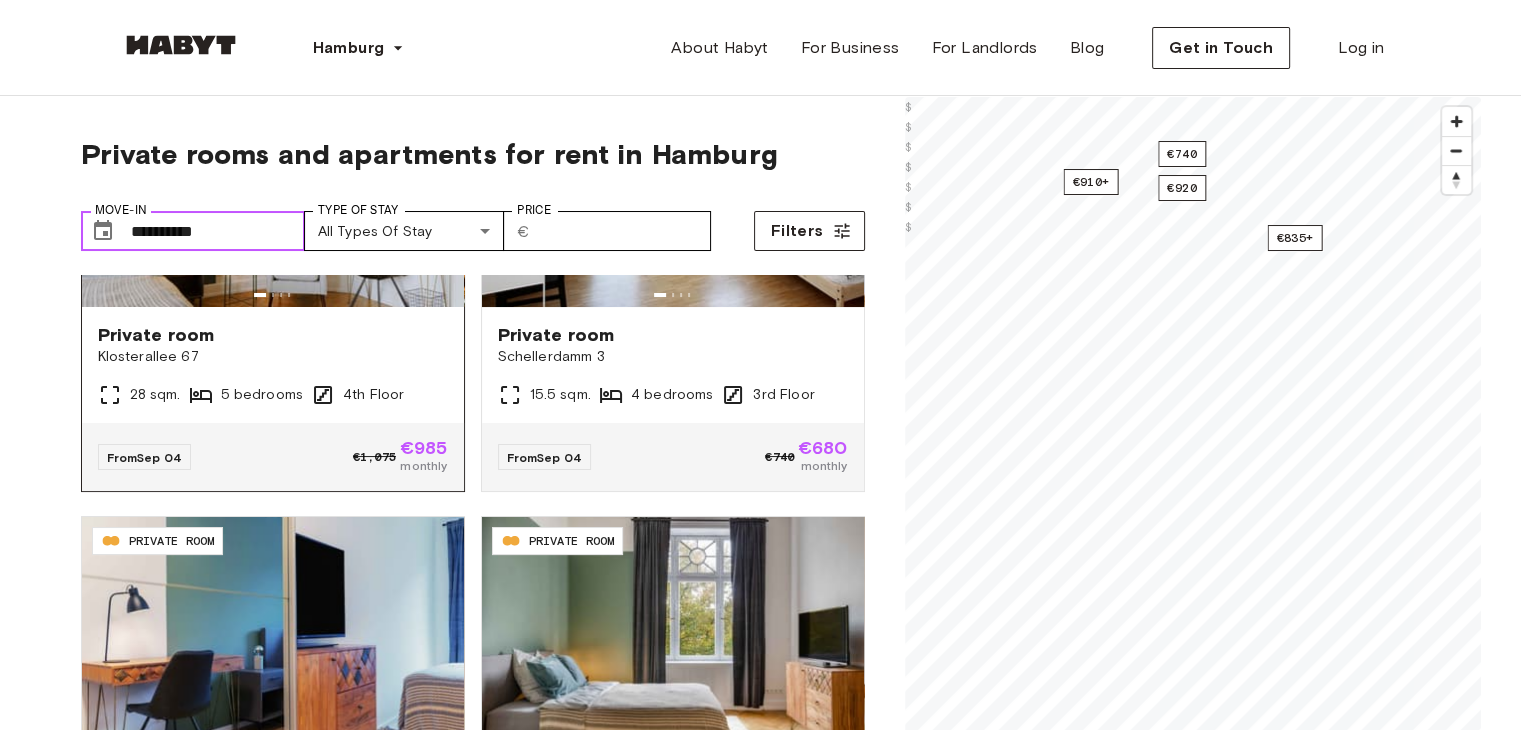 scroll, scrollTop: 300, scrollLeft: 0, axis: vertical 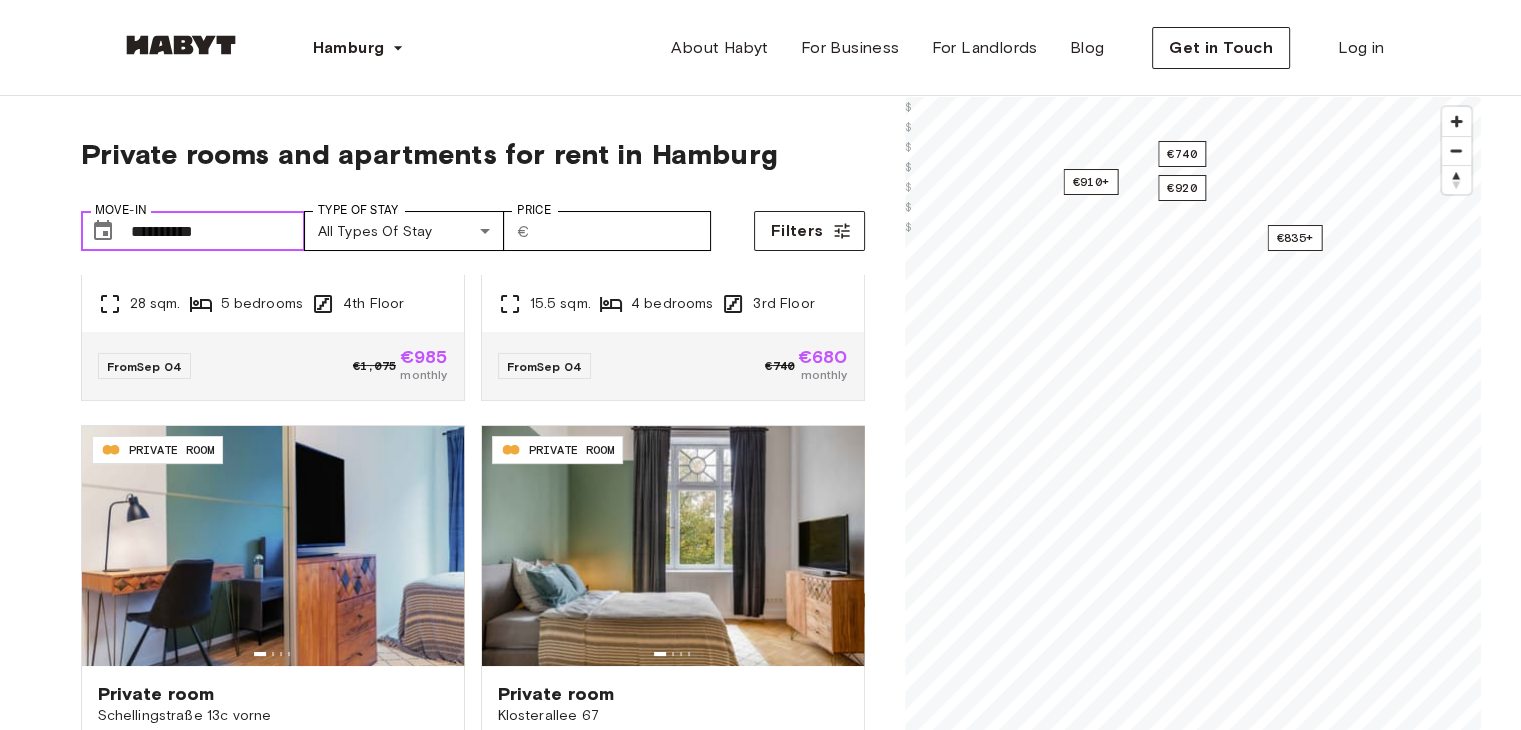 click 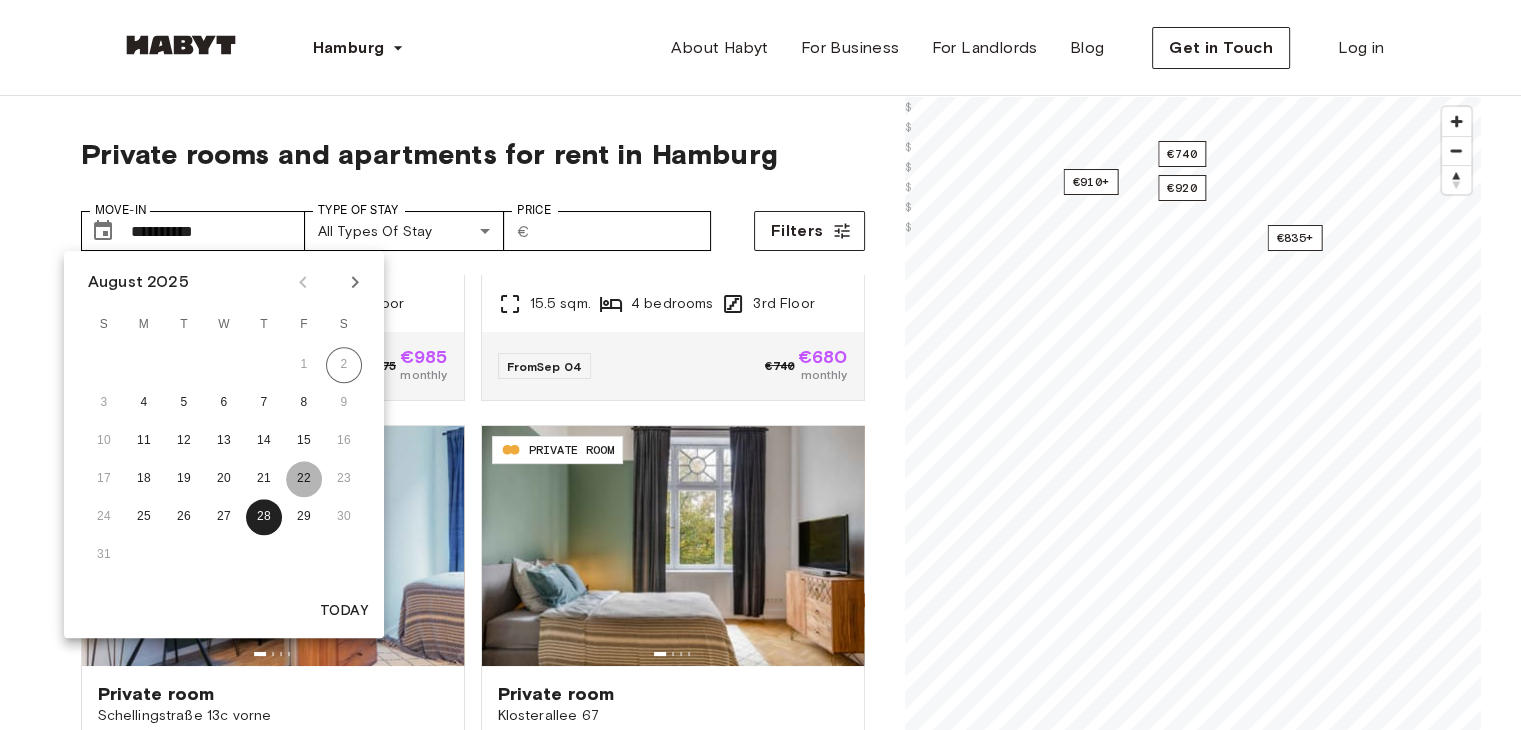 click on "22" at bounding box center [304, 479] 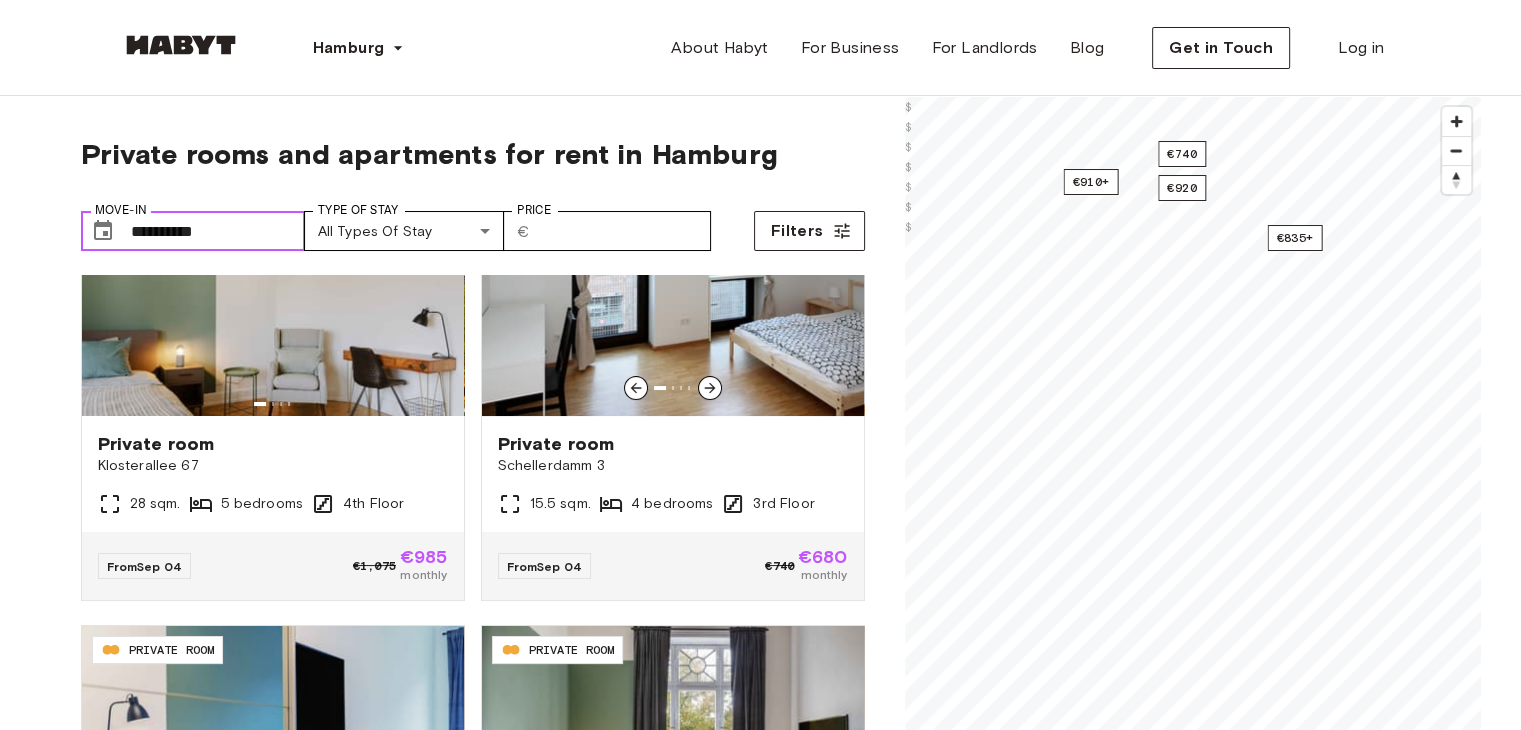scroll, scrollTop: 0, scrollLeft: 0, axis: both 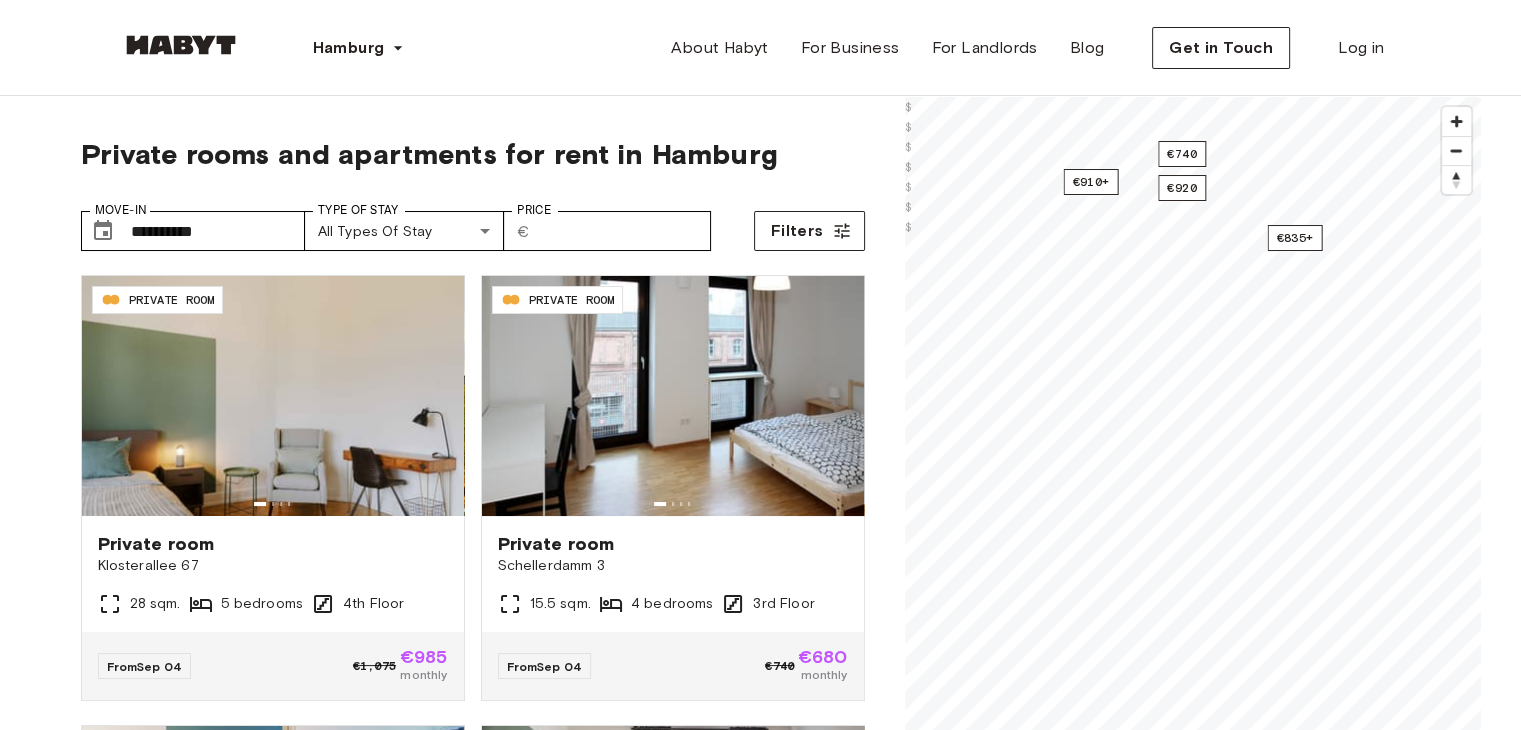 click on "**********" at bounding box center [760, 1989] 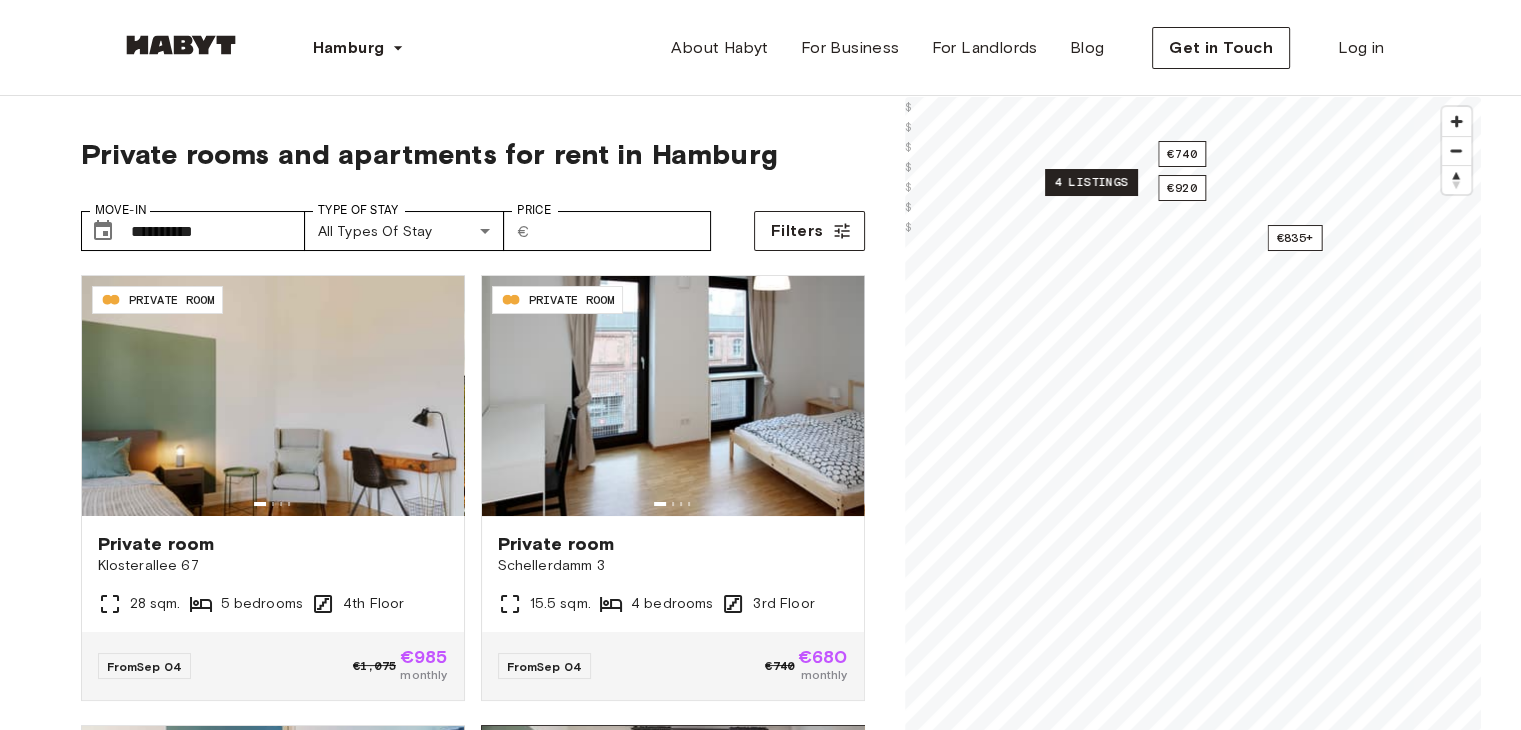 click at bounding box center (673, 846) 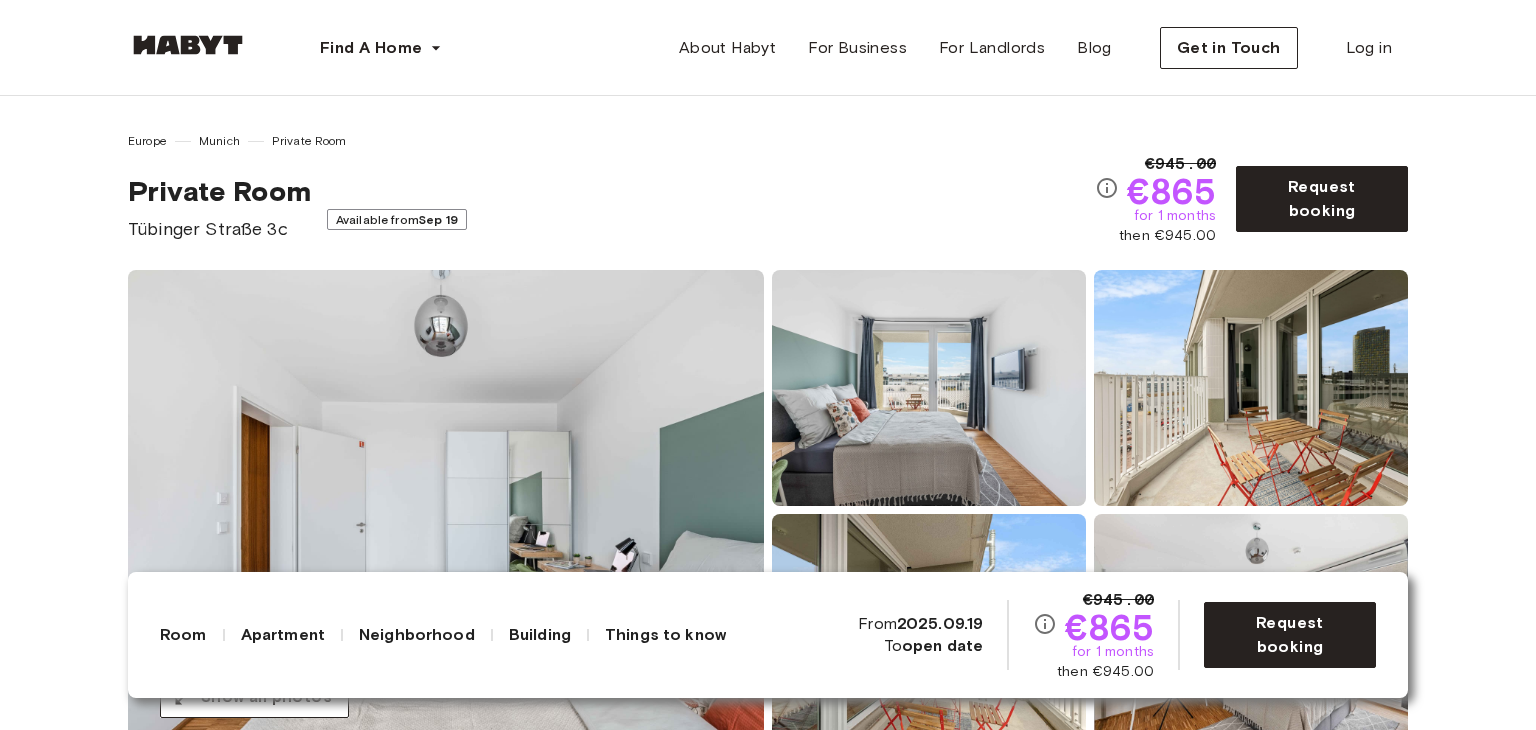 scroll, scrollTop: 0, scrollLeft: 0, axis: both 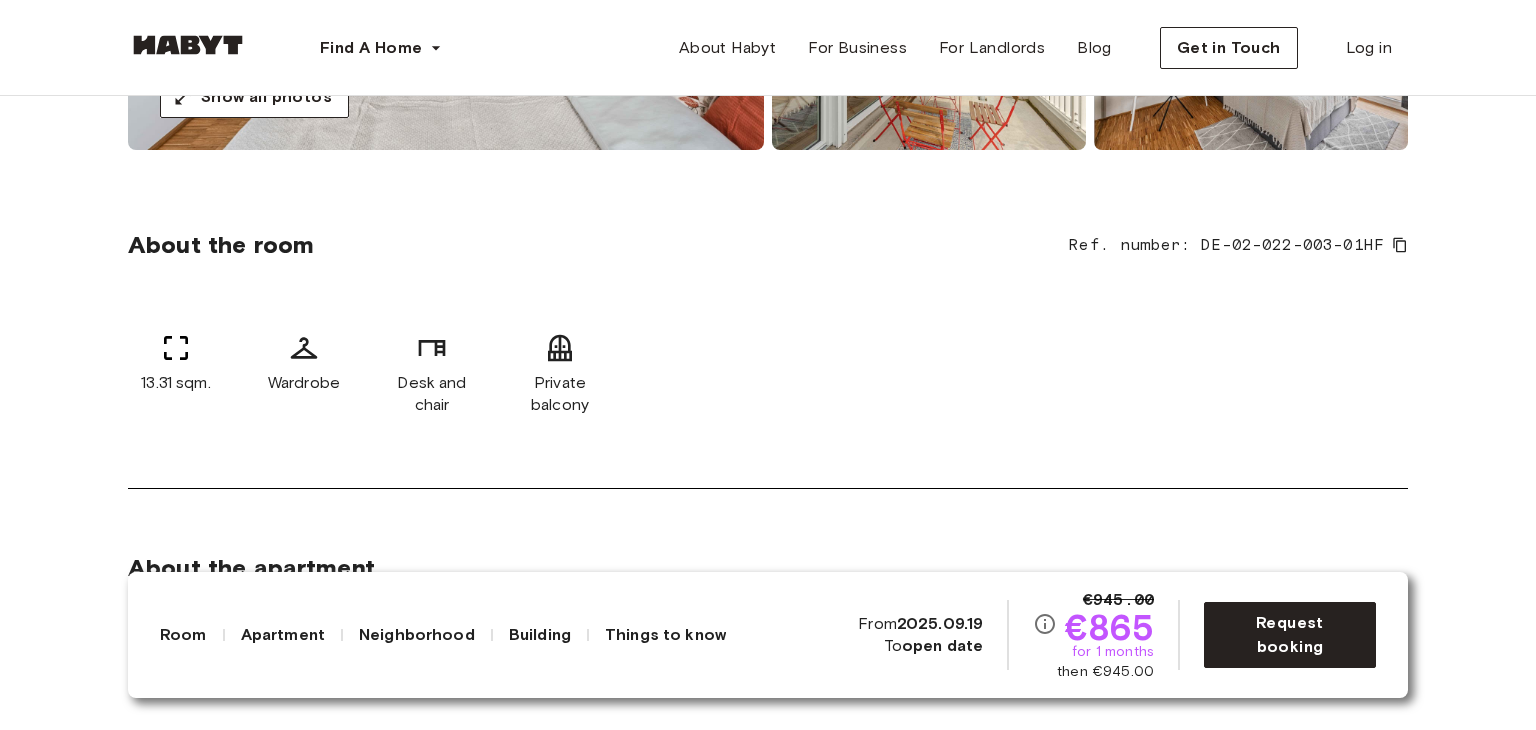 drag, startPoint x: 1458, startPoint y: 266, endPoint x: 1423, endPoint y: 345, distance: 86.40602 